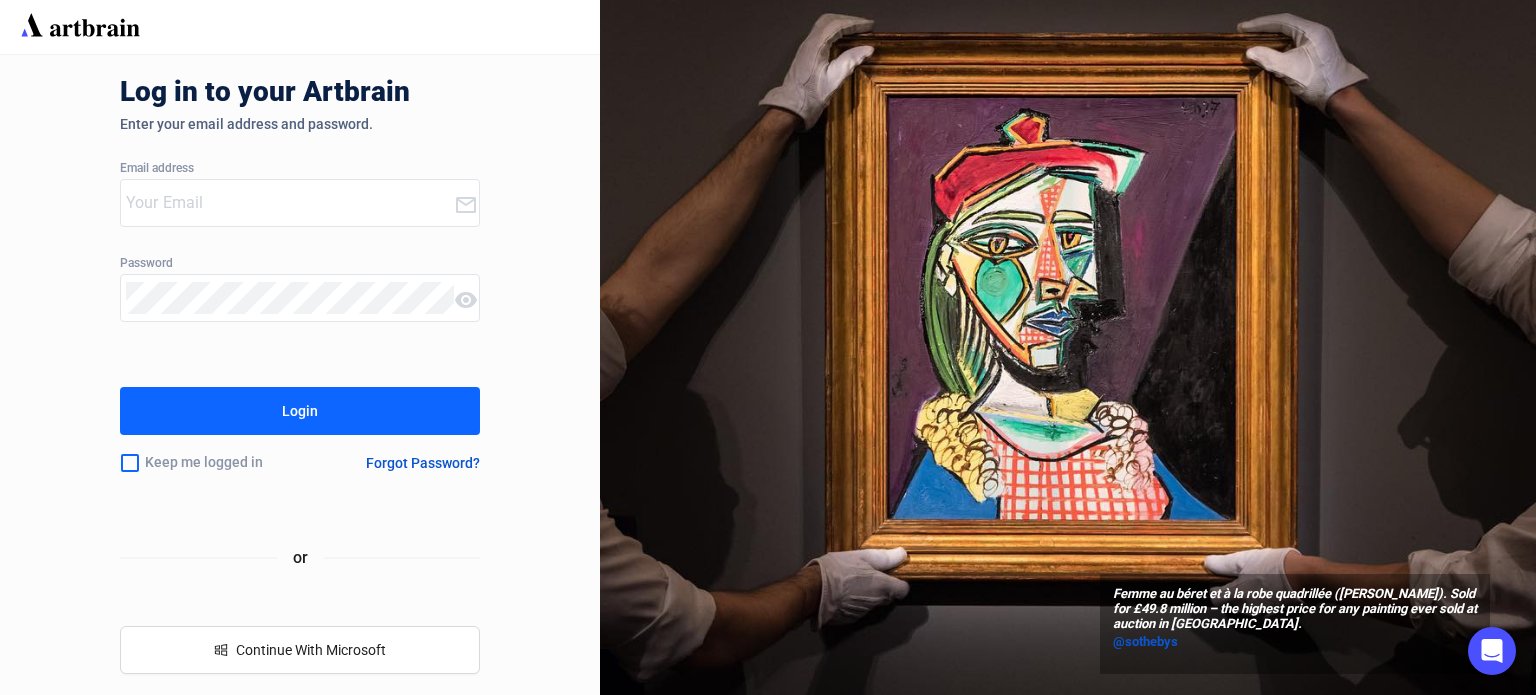 scroll, scrollTop: 0, scrollLeft: 0, axis: both 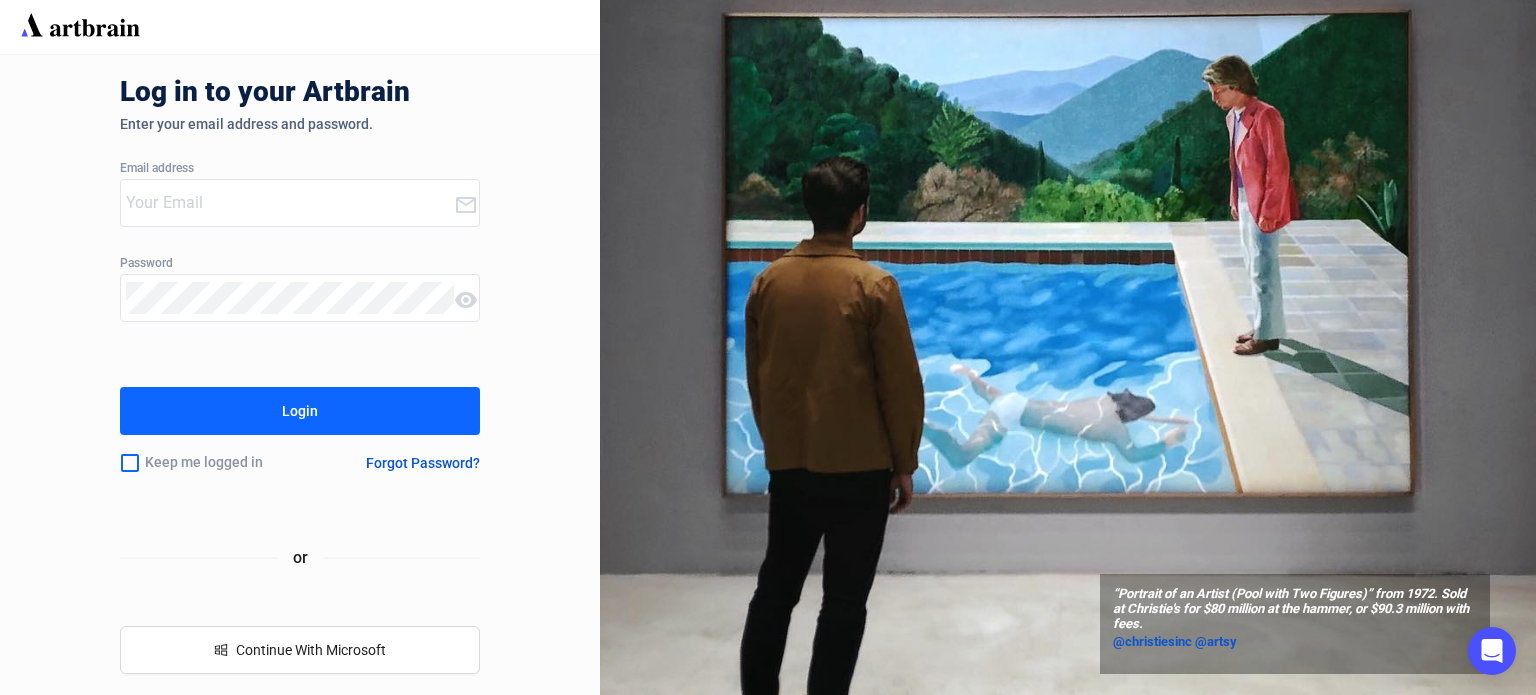 type on "[EMAIL_ADDRESS][DOMAIN_NAME]" 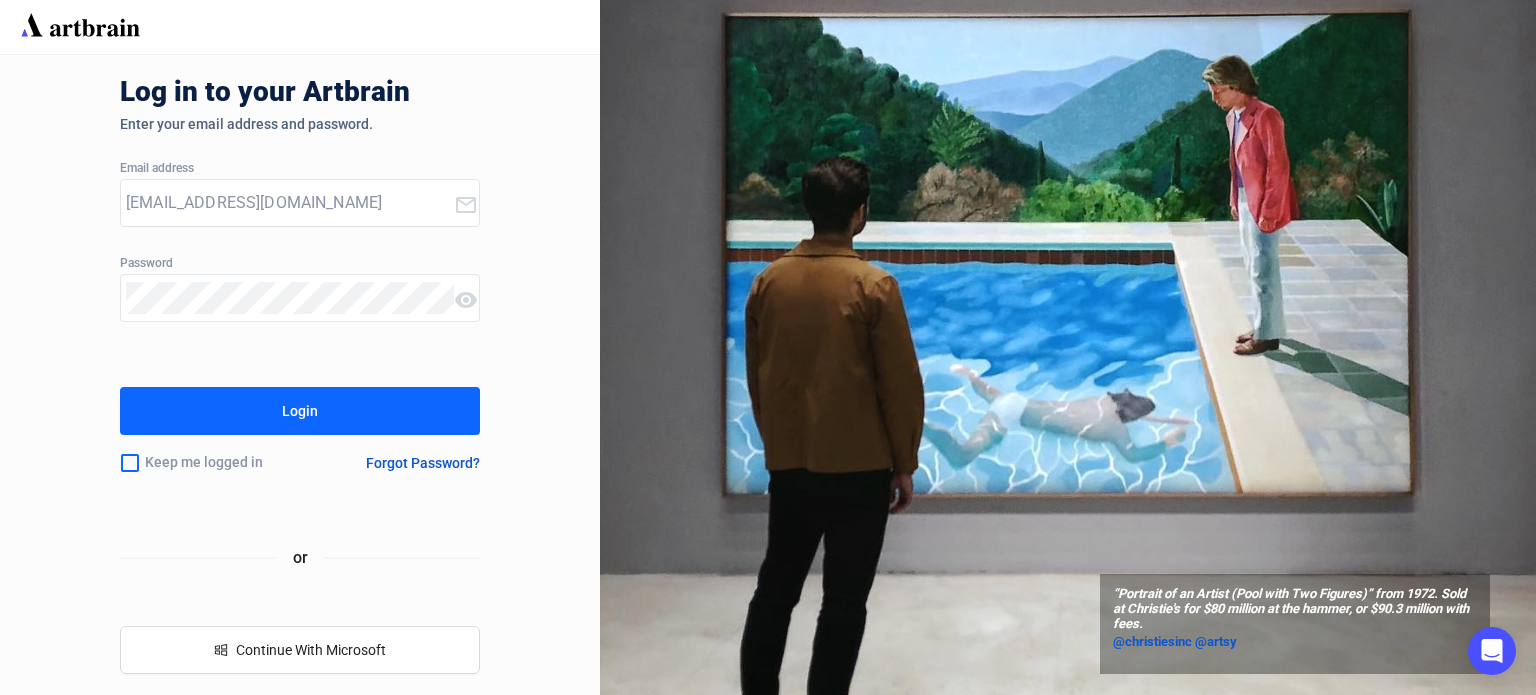 click on "Login" at bounding box center (300, 411) 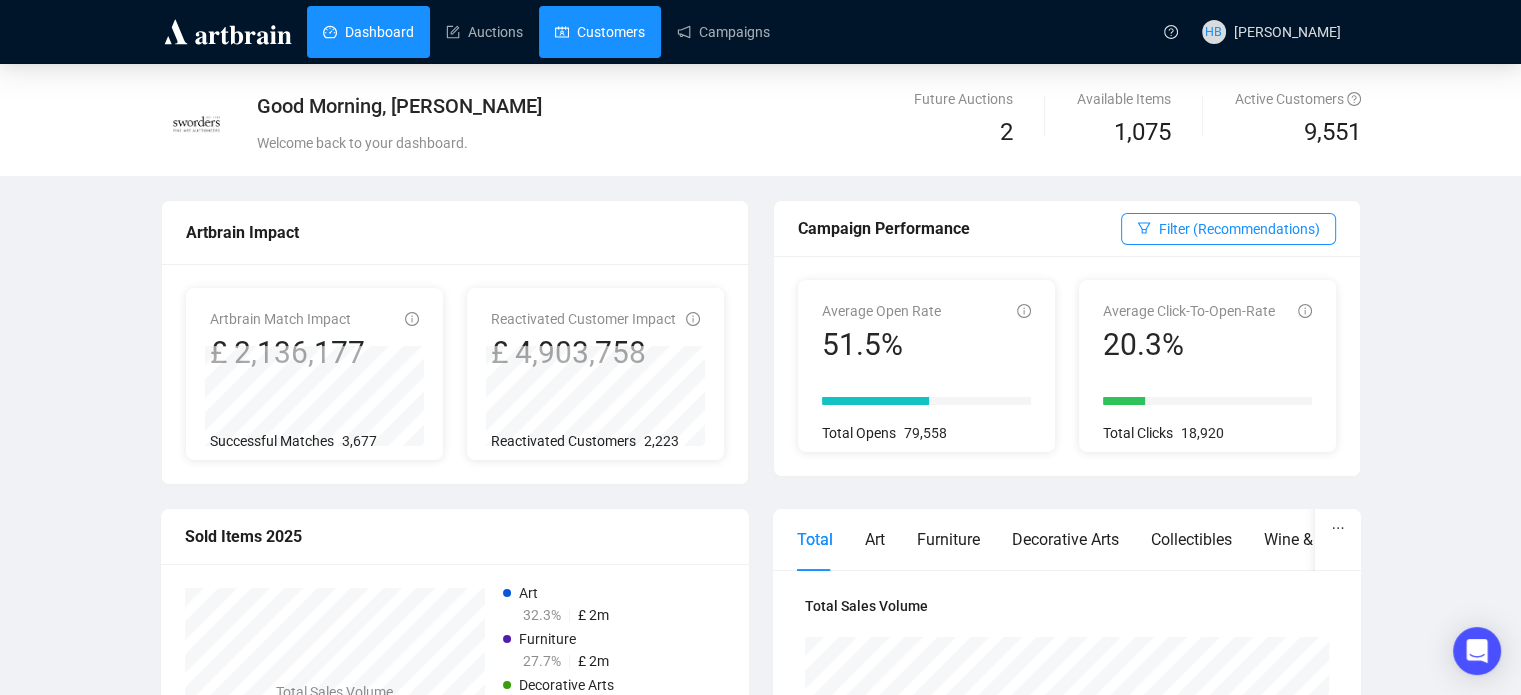 click on "Customers" at bounding box center (600, 32) 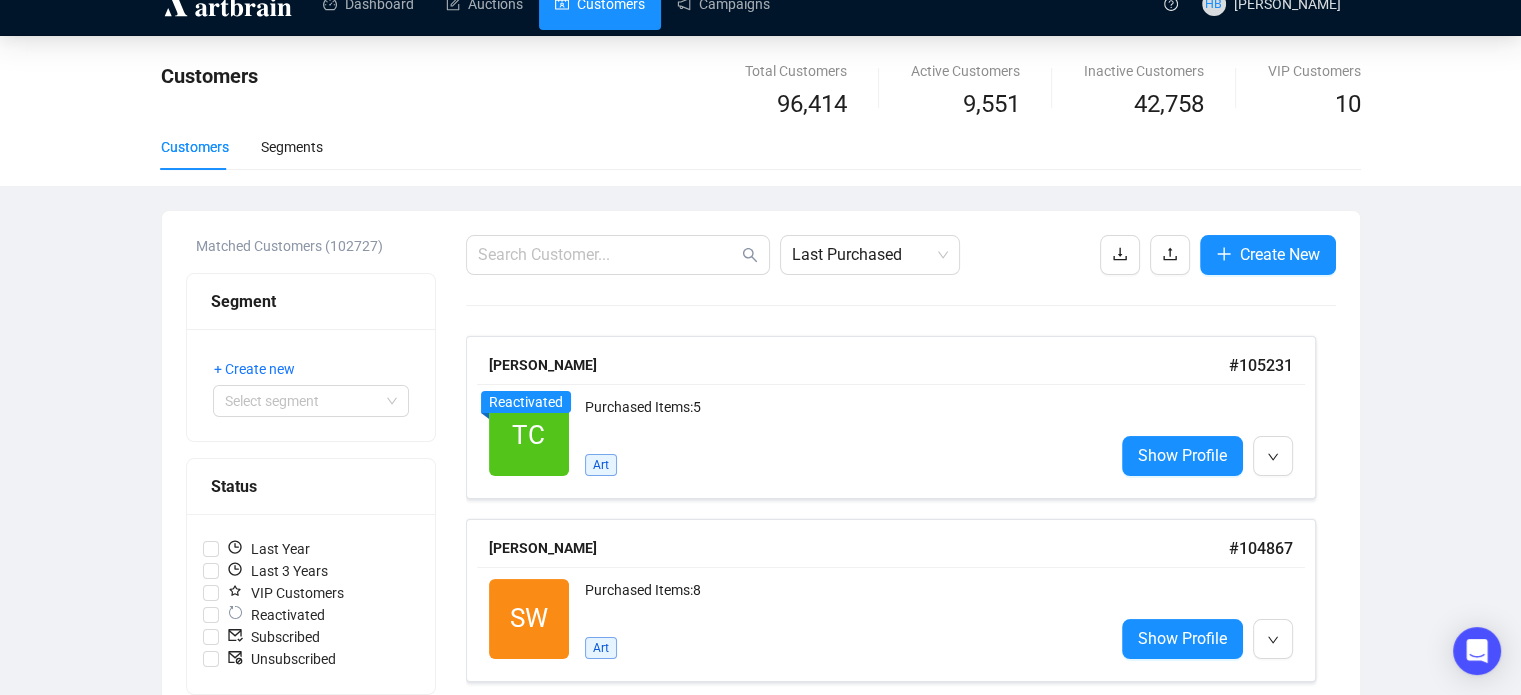 scroll, scrollTop: 0, scrollLeft: 0, axis: both 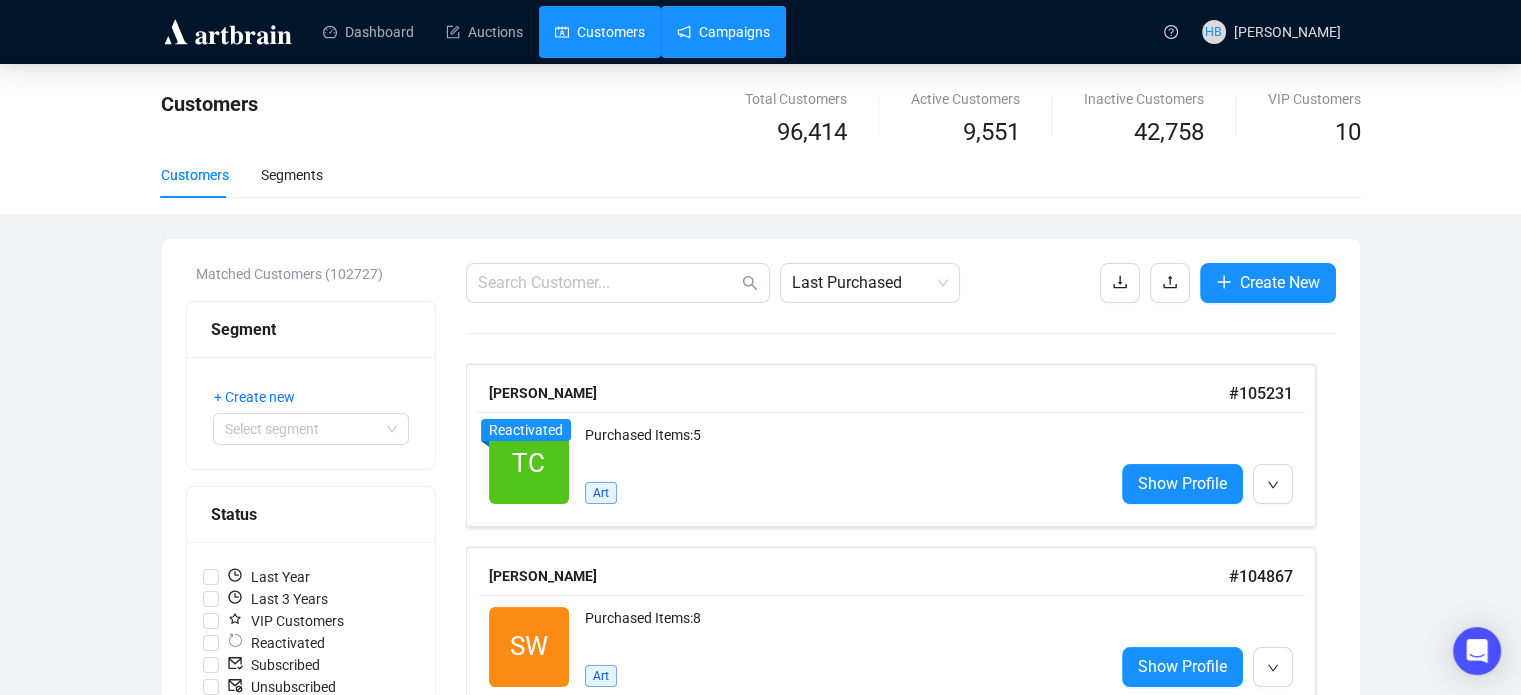 click on "Campaigns" at bounding box center [723, 32] 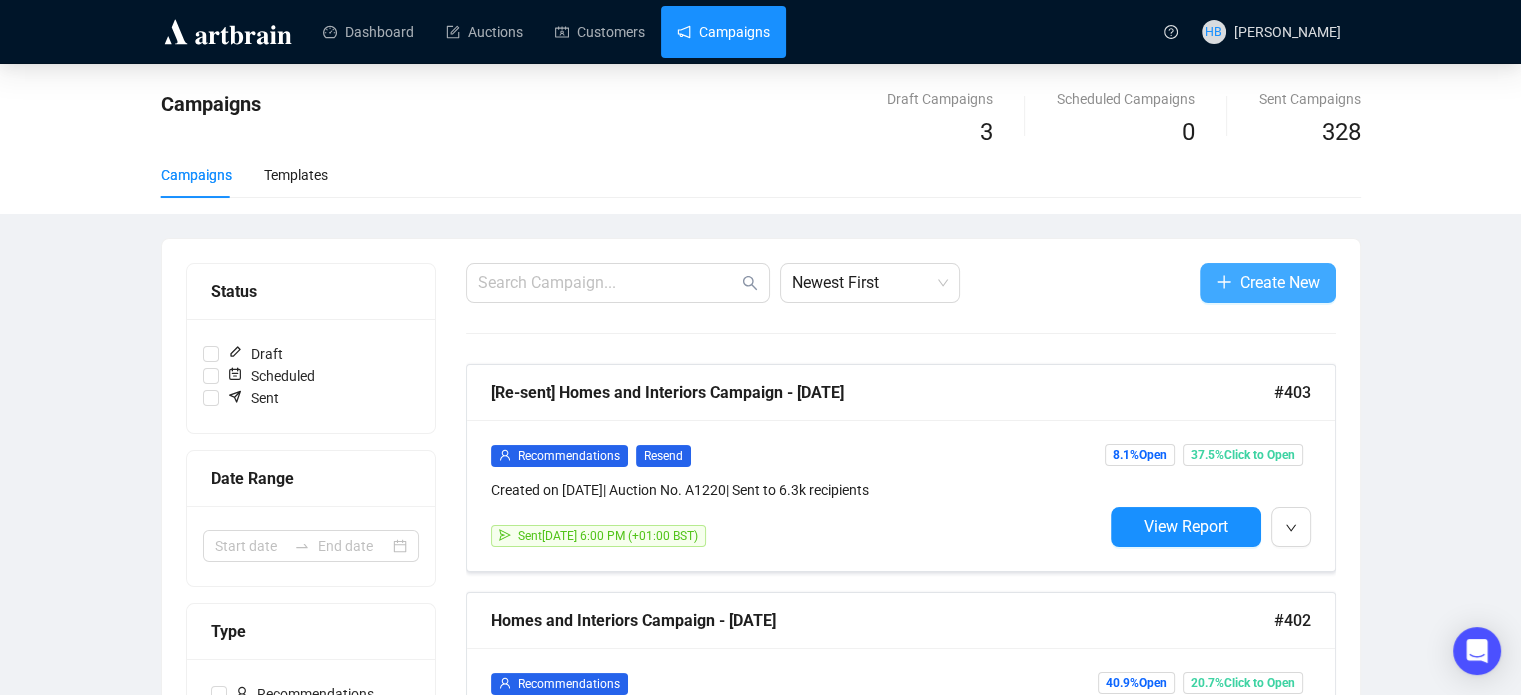 click on "Create New" at bounding box center [1280, 282] 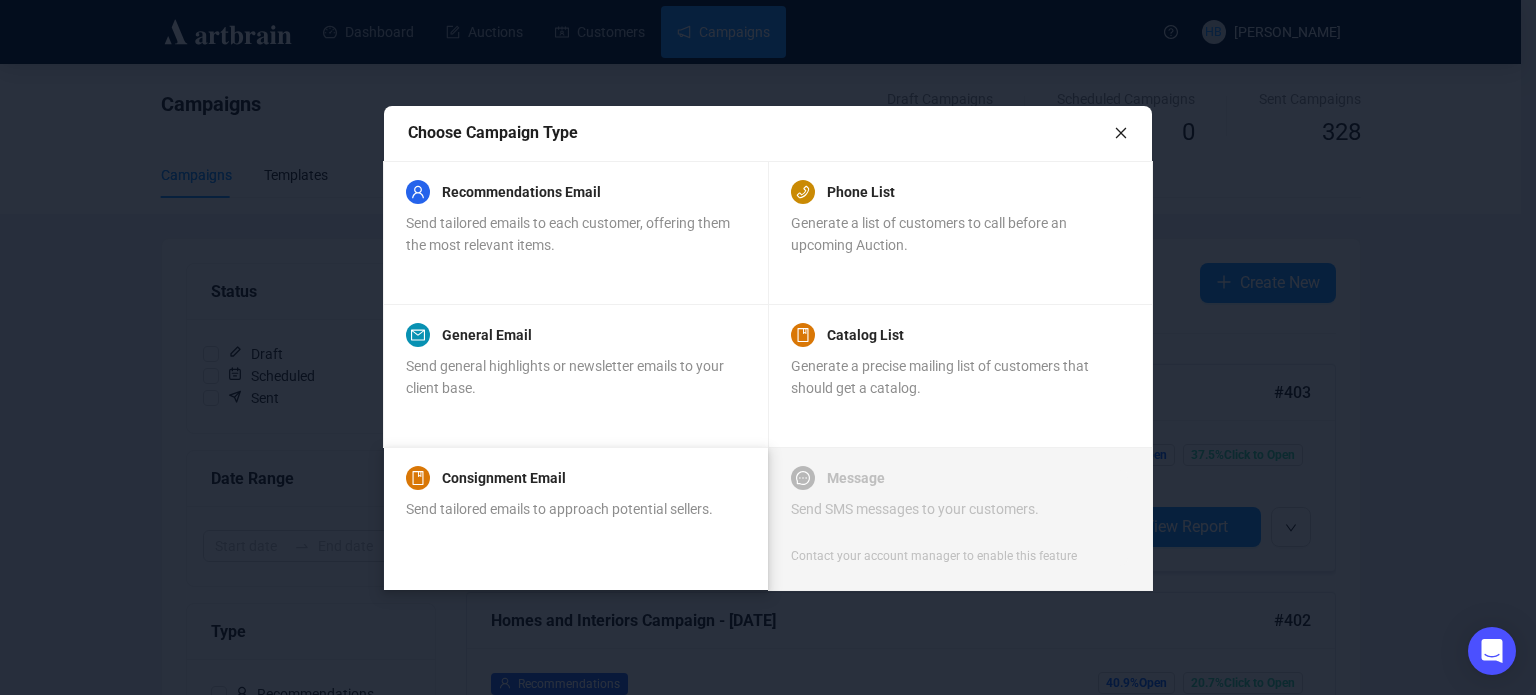 click on "Send tailored emails to approach potential sellers." at bounding box center (559, 509) 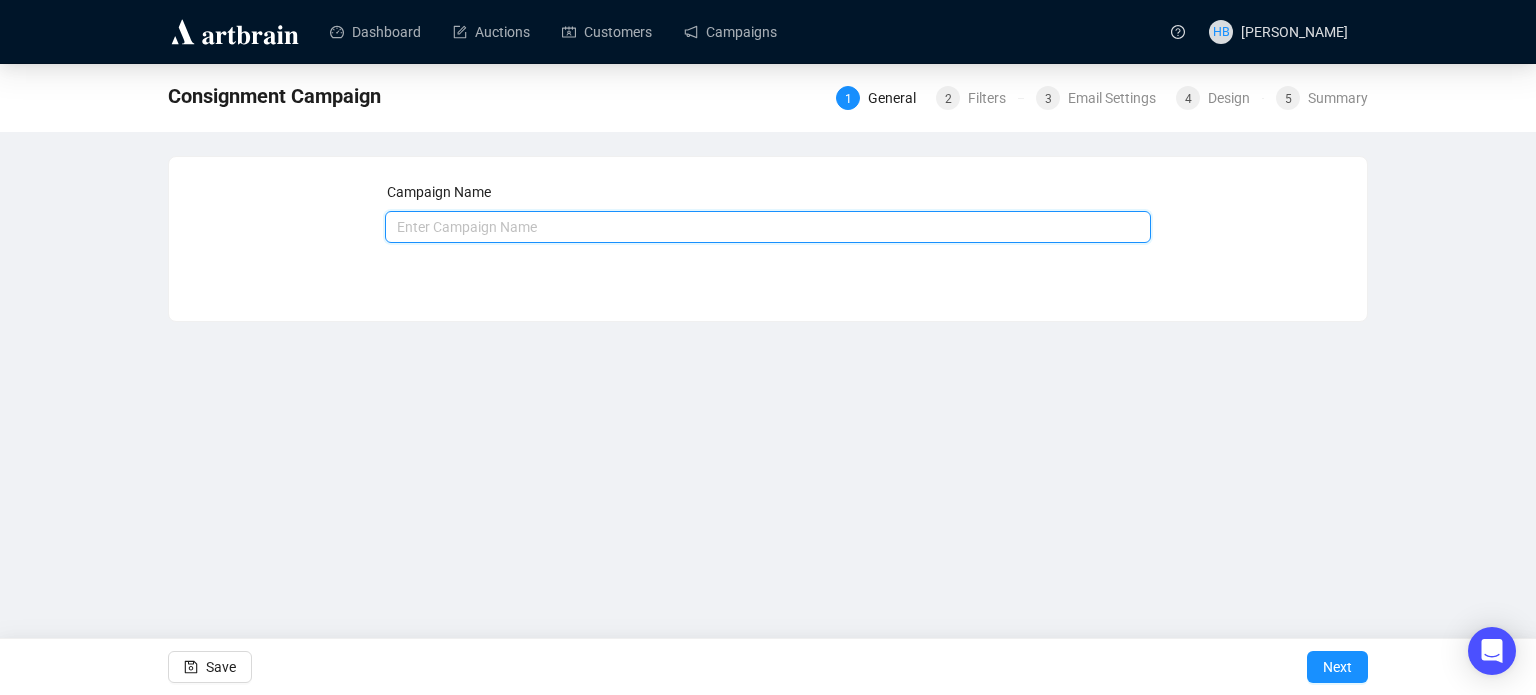 click at bounding box center (768, 227) 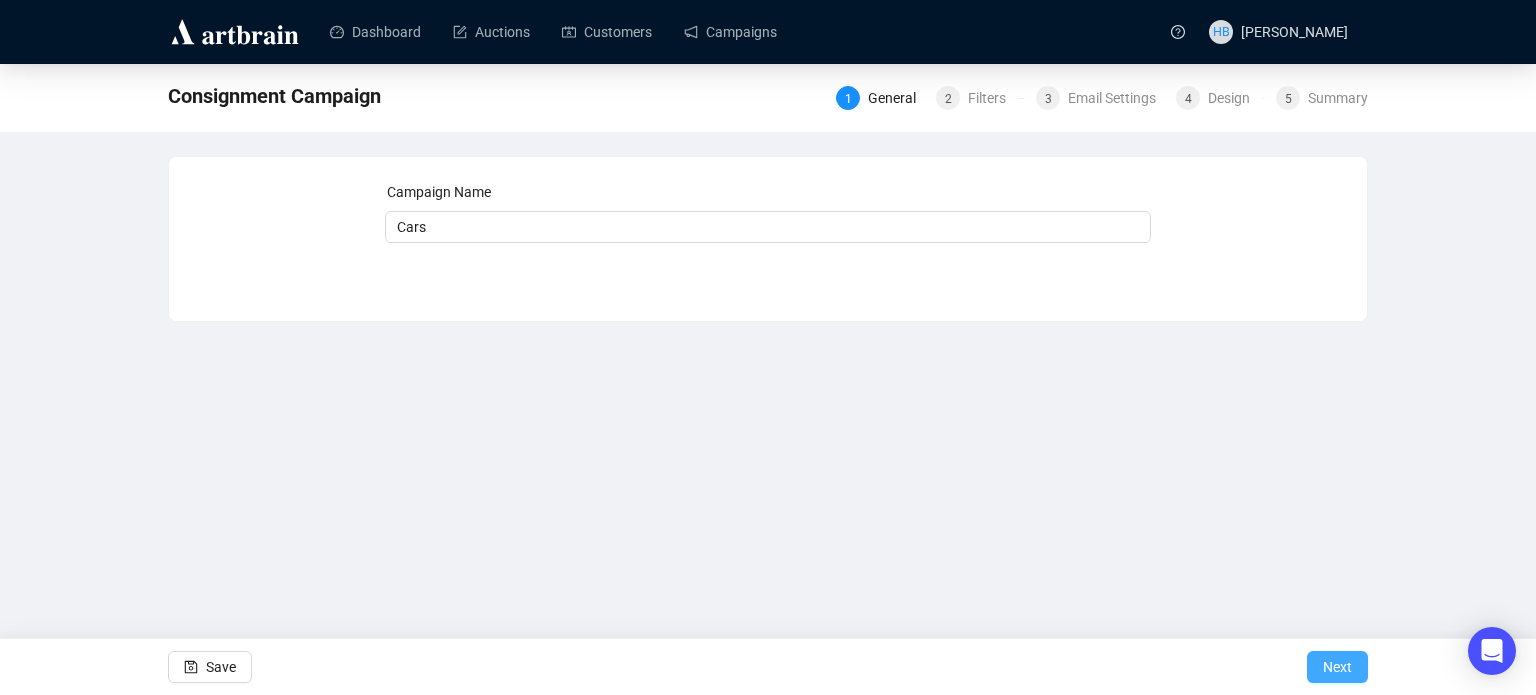 click on "Next" at bounding box center (1337, 667) 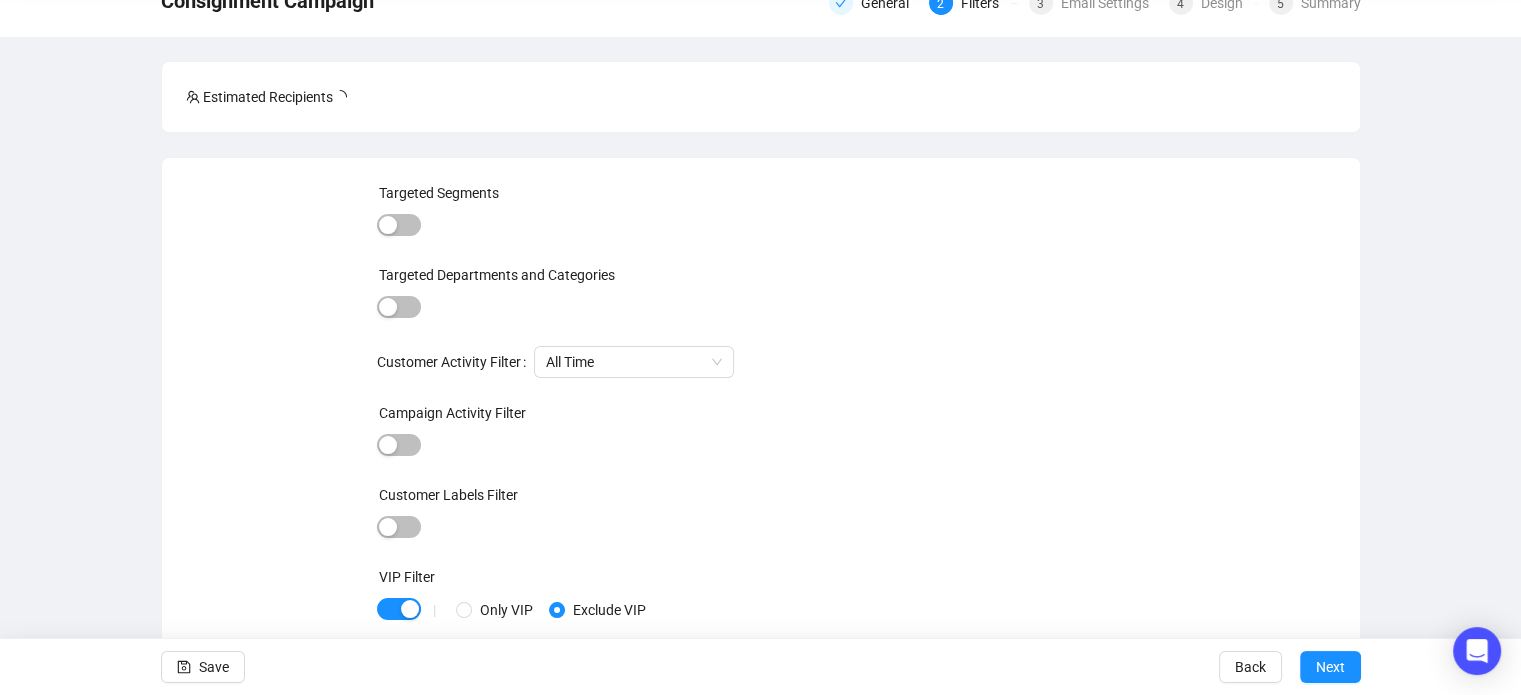 scroll, scrollTop: 96, scrollLeft: 0, axis: vertical 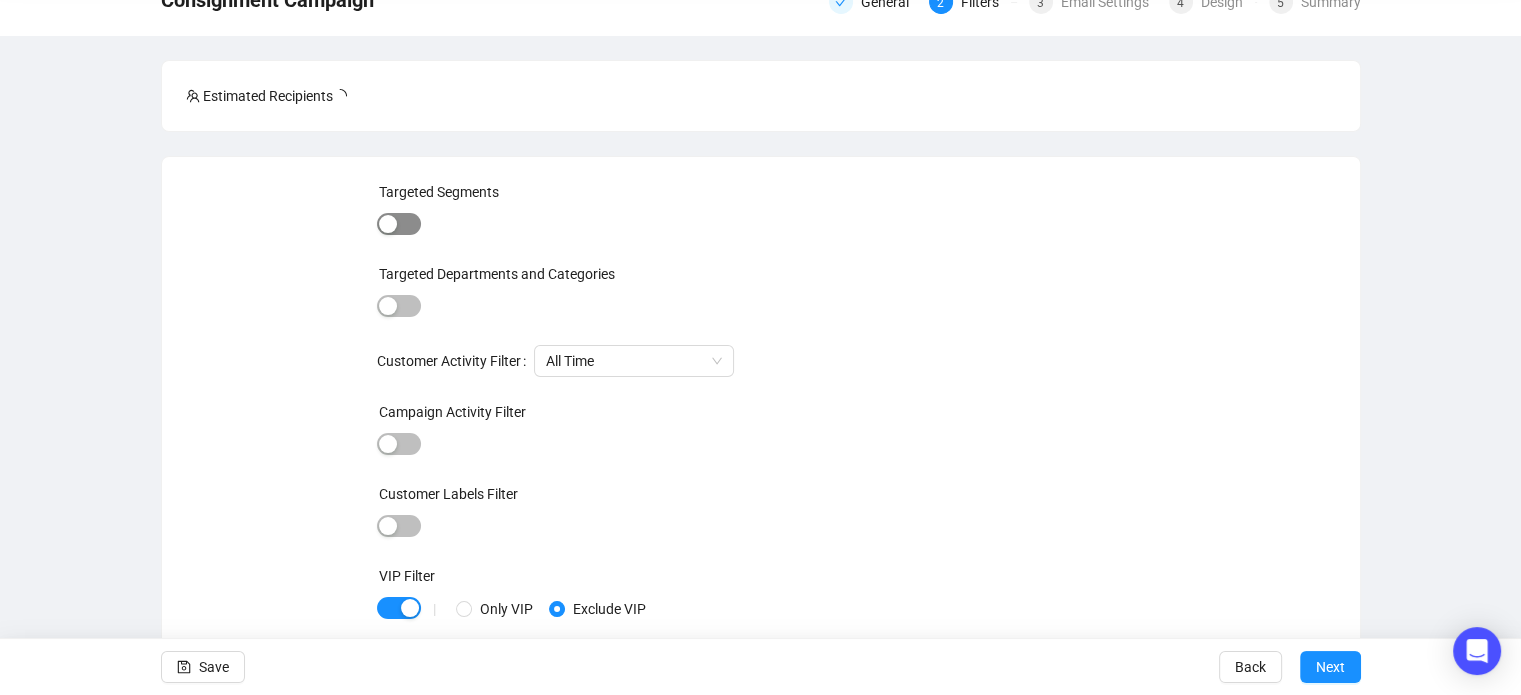 click at bounding box center [388, 224] 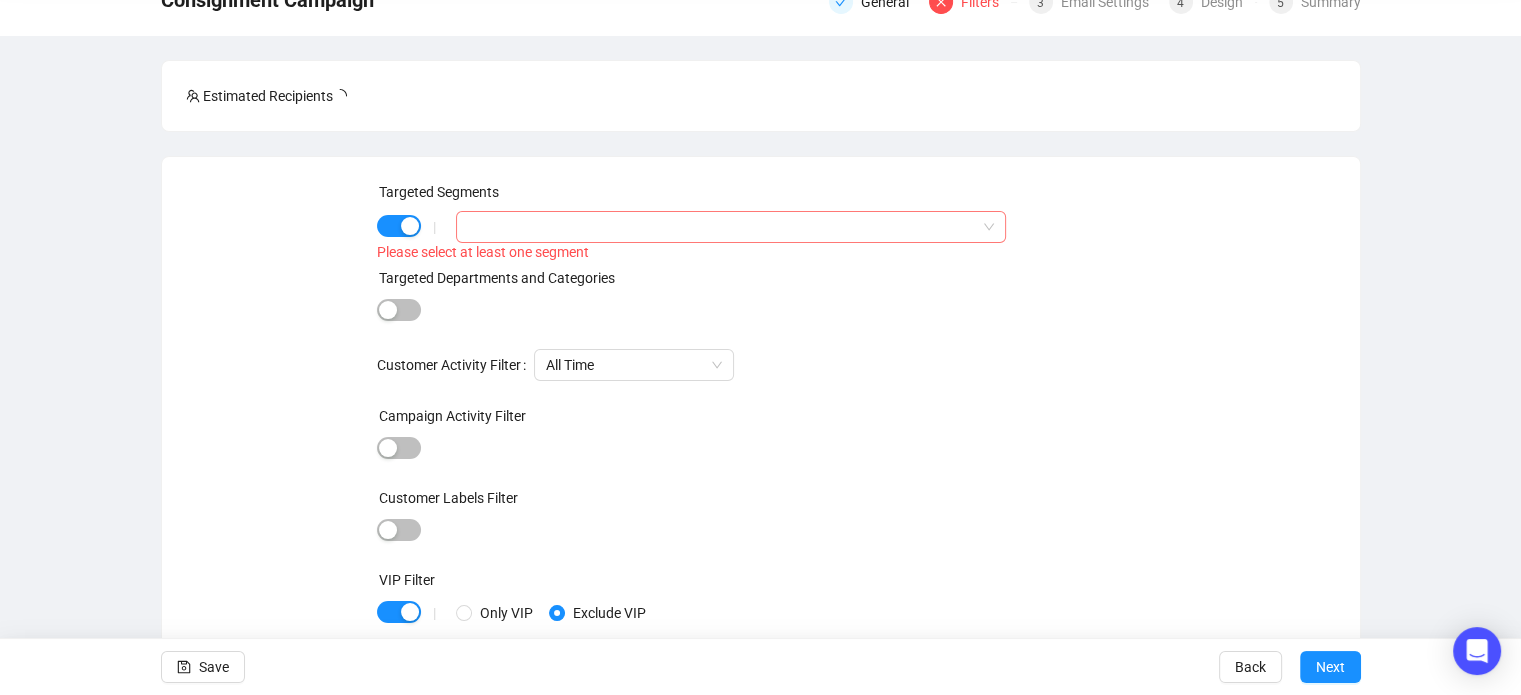 click at bounding box center (720, 227) 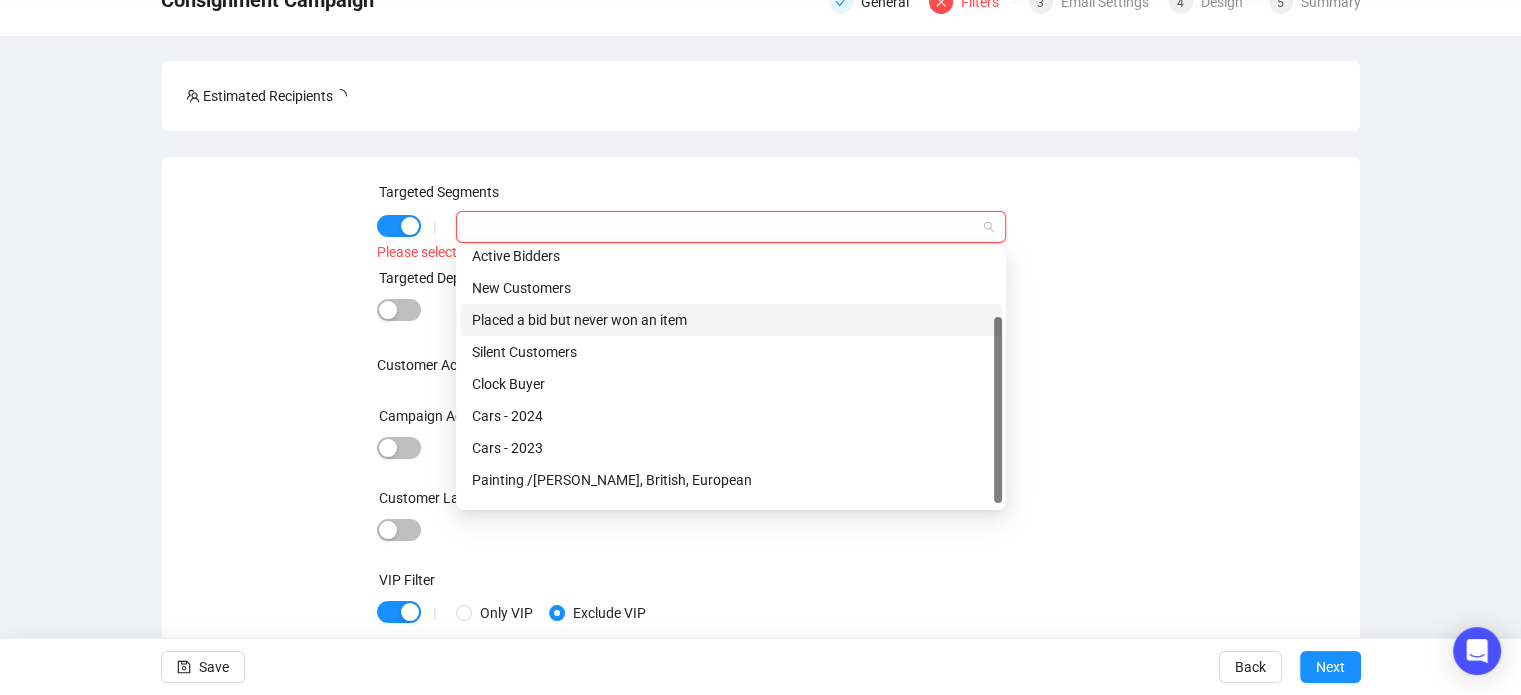 scroll, scrollTop: 96, scrollLeft: 0, axis: vertical 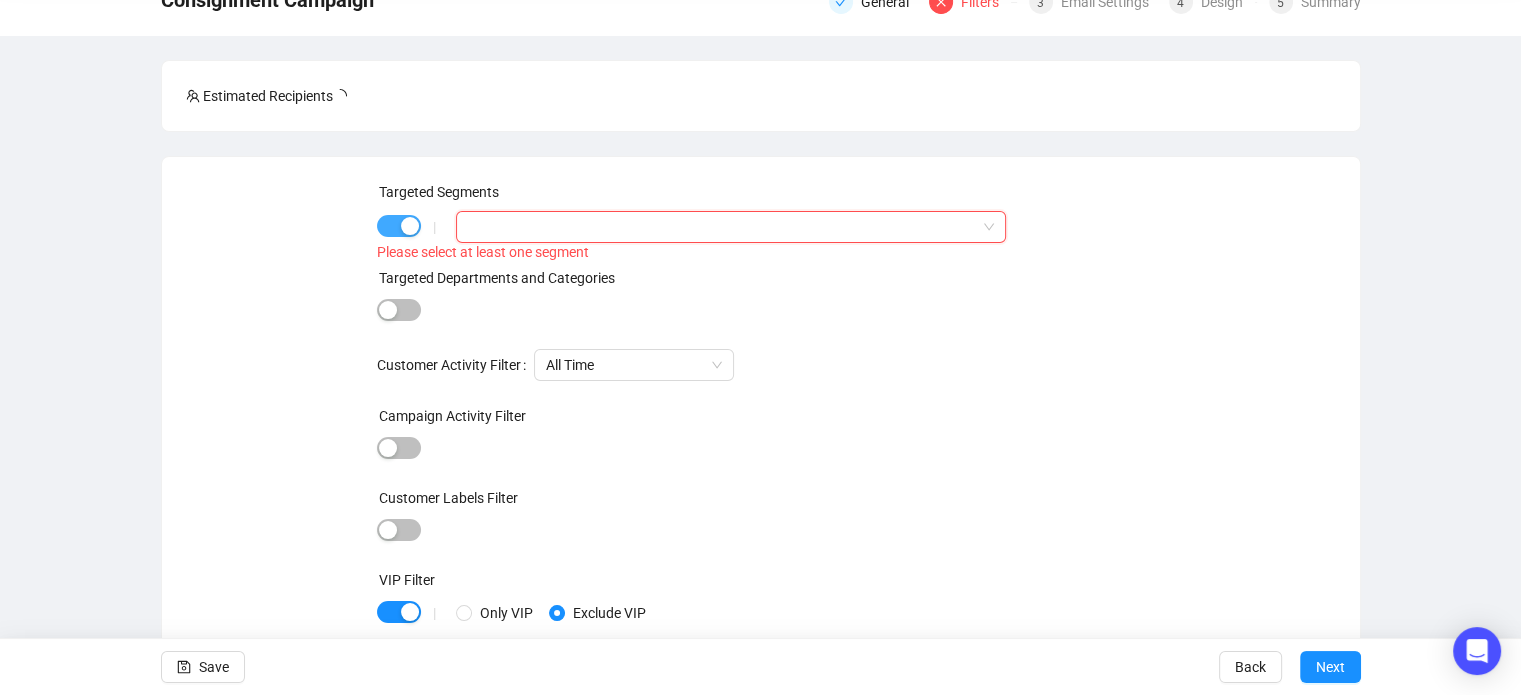 click at bounding box center [399, 226] 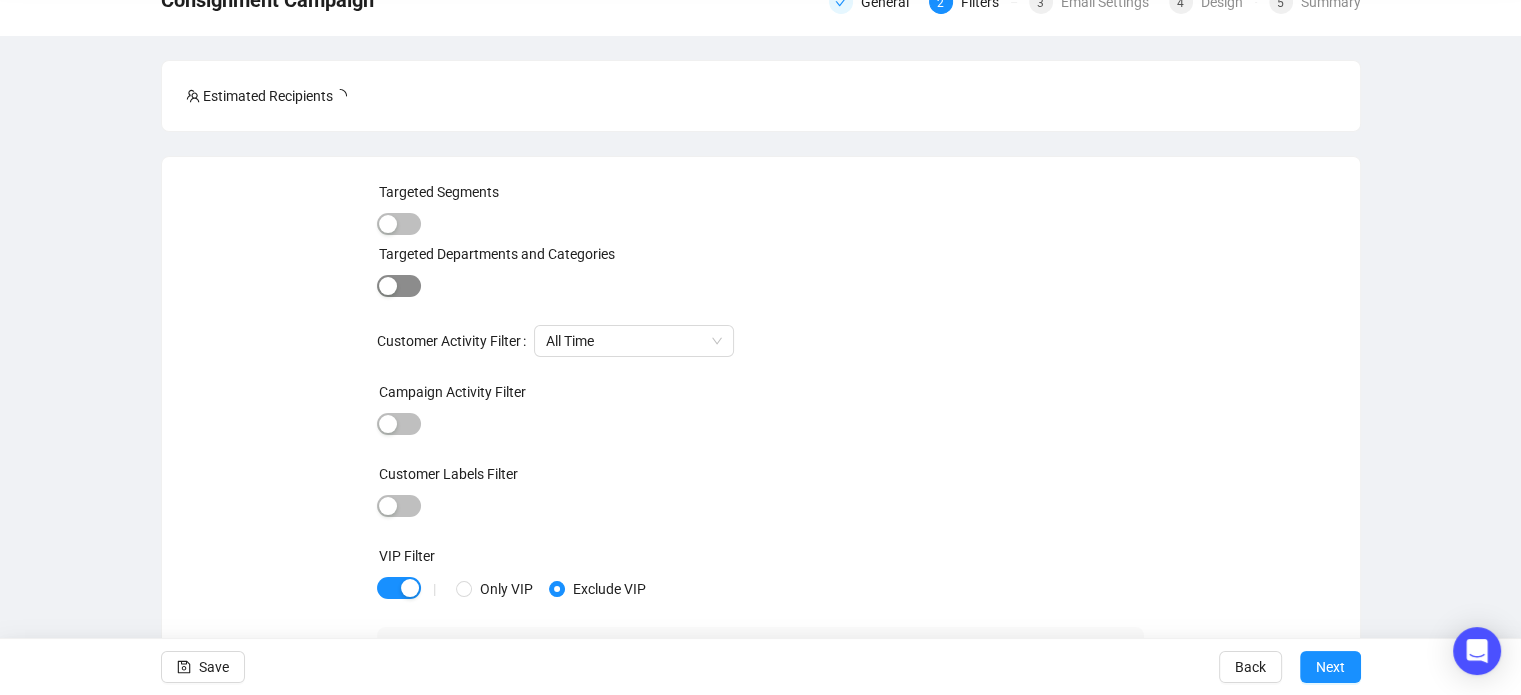 click at bounding box center [399, 286] 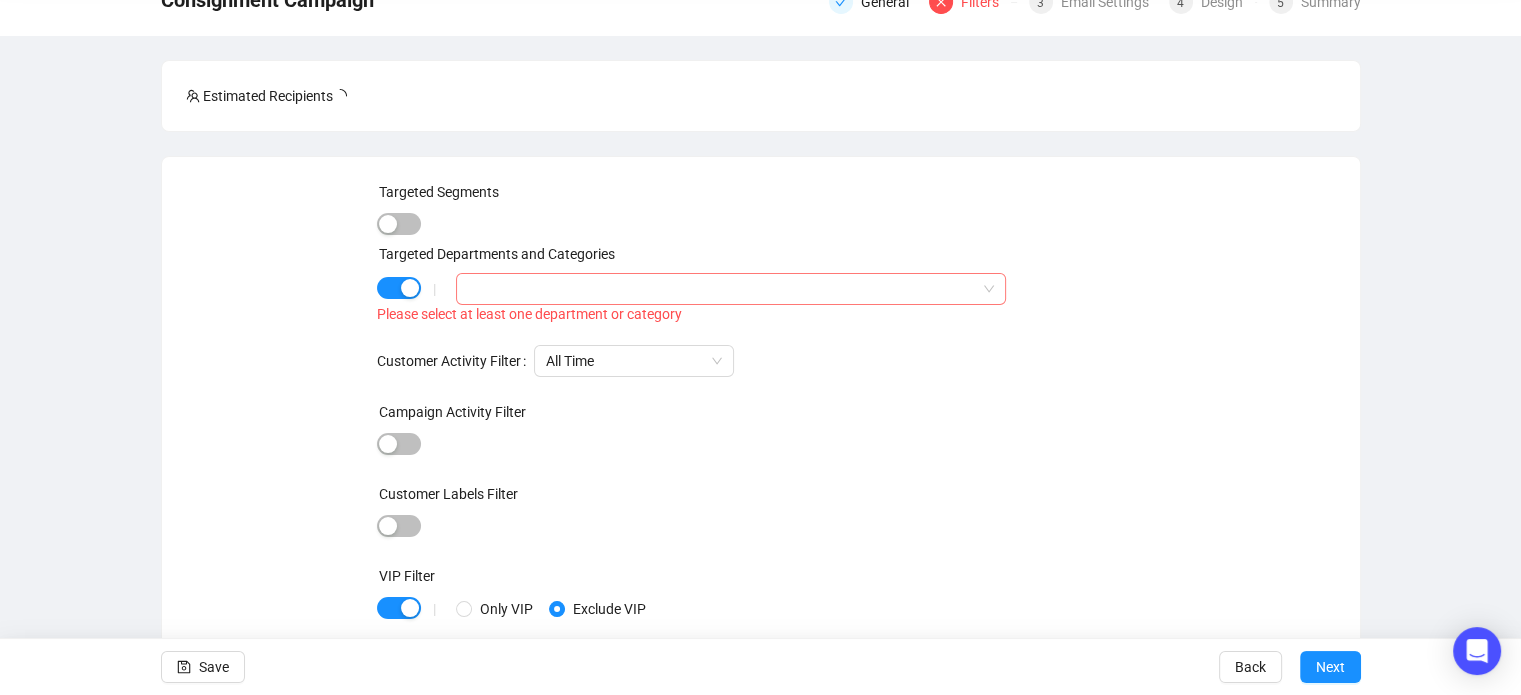 click at bounding box center [720, 289] 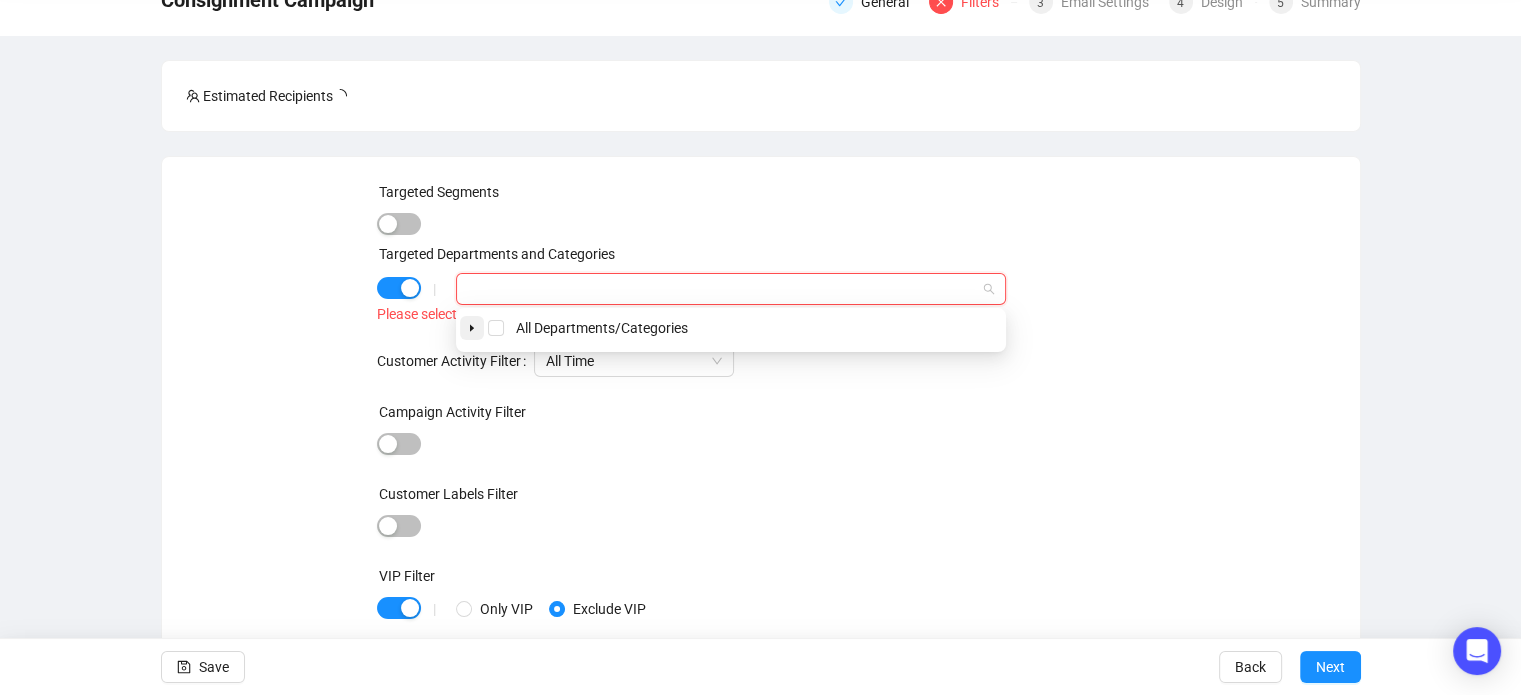 click 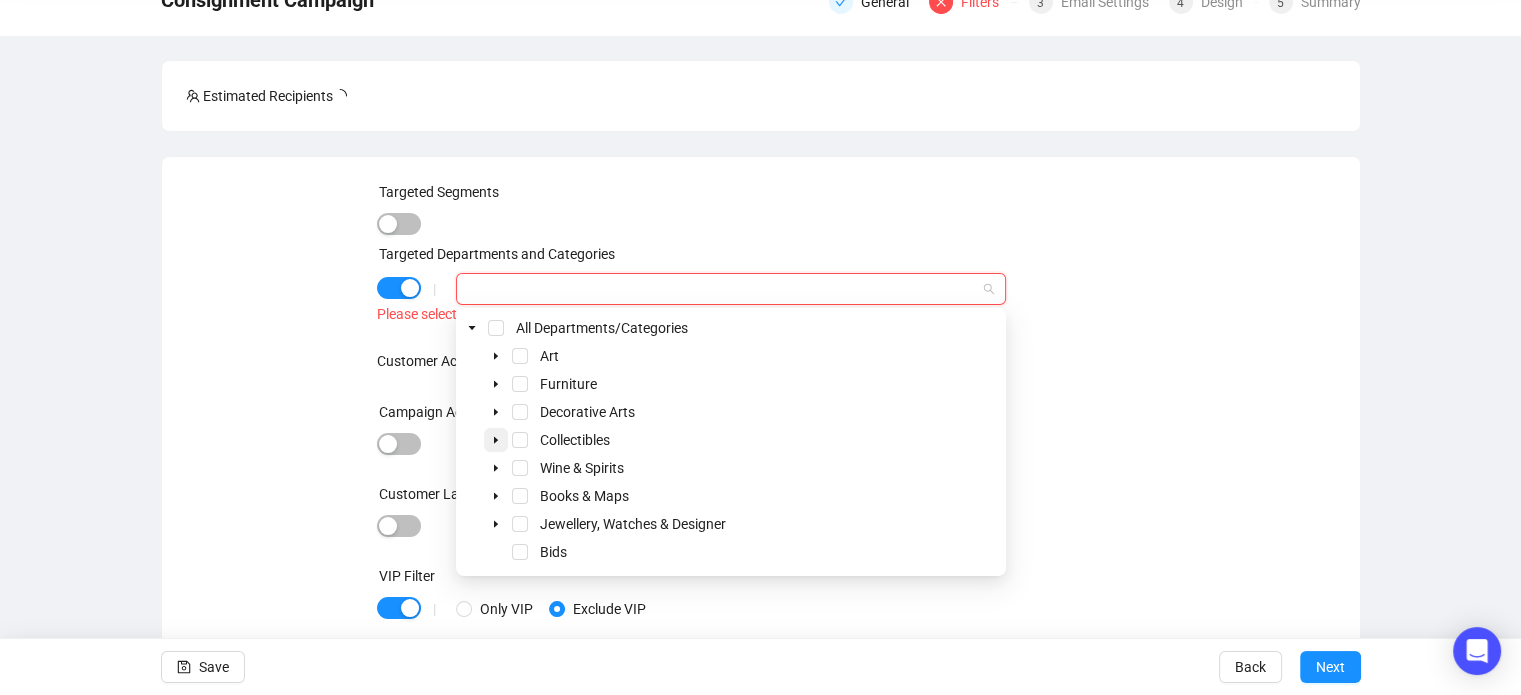 click 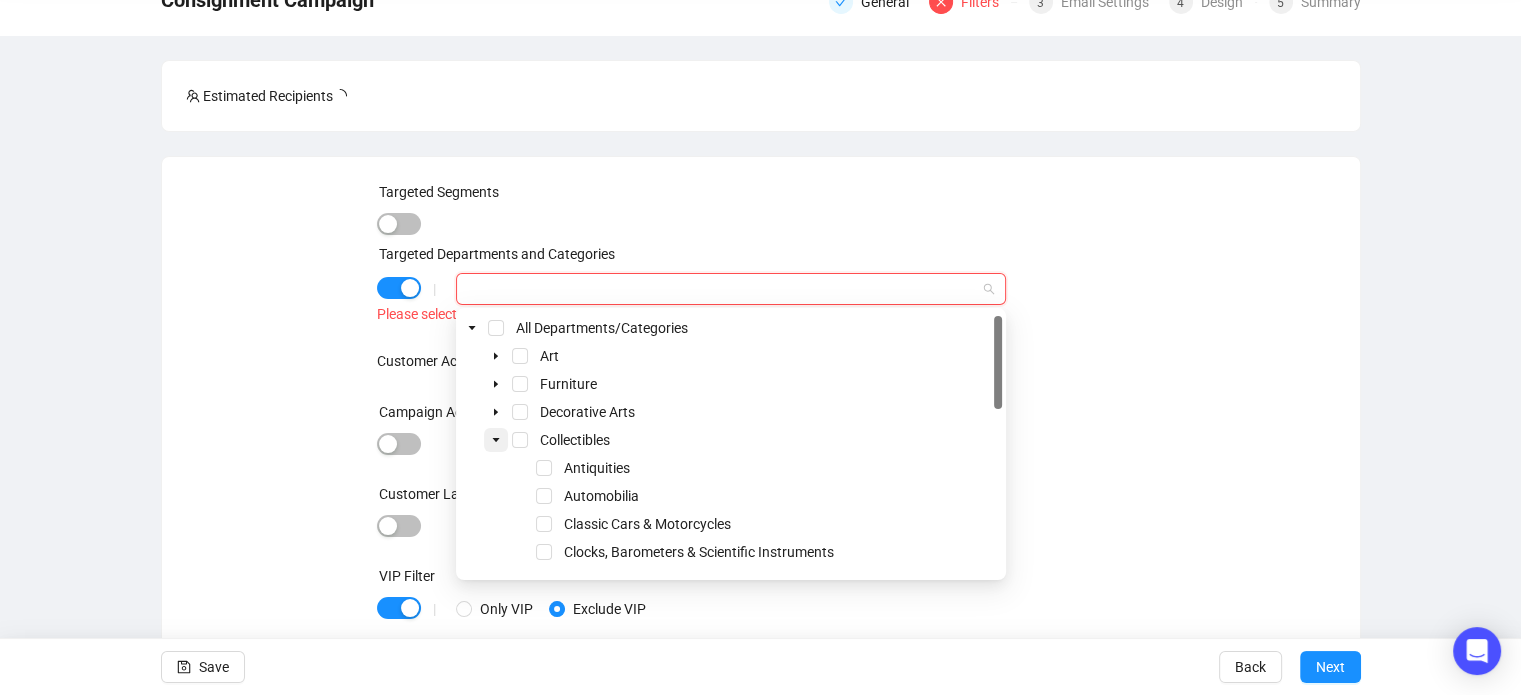 click 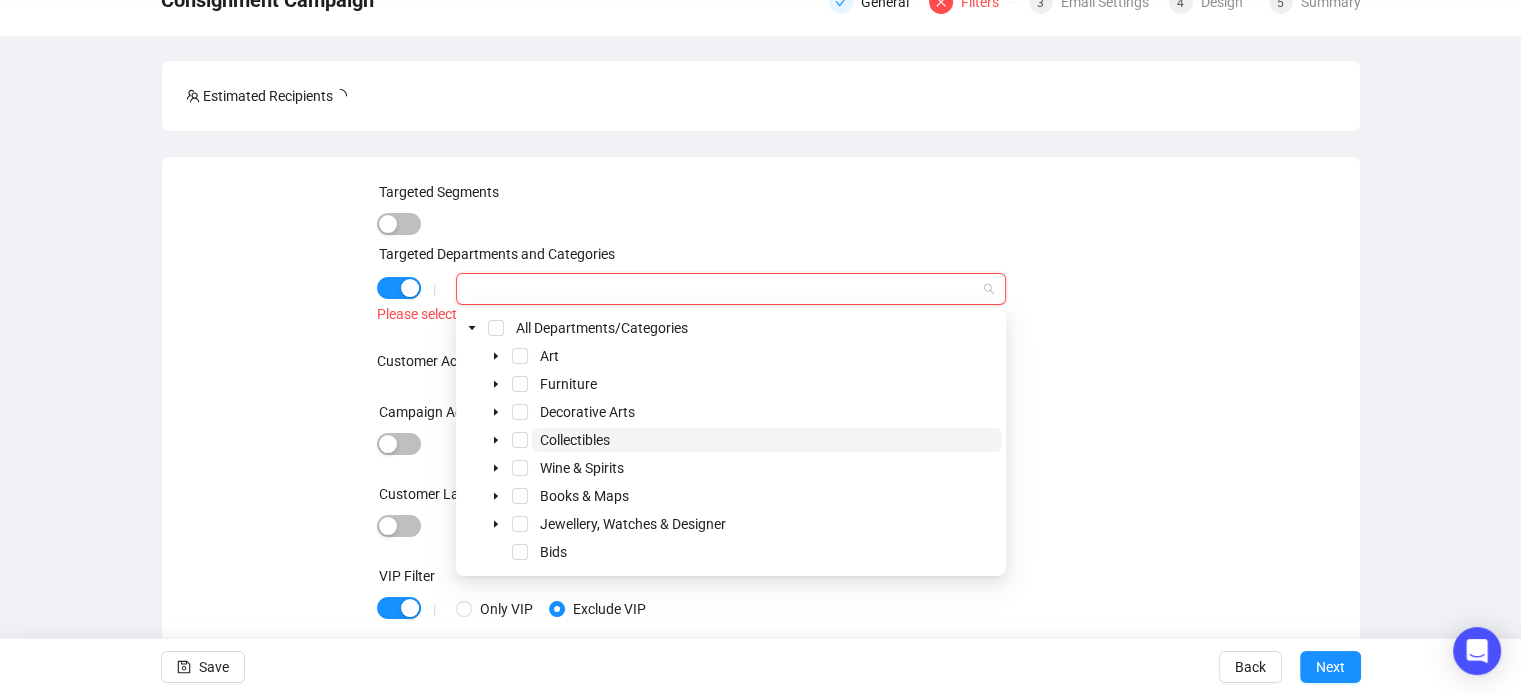scroll, scrollTop: 139, scrollLeft: 0, axis: vertical 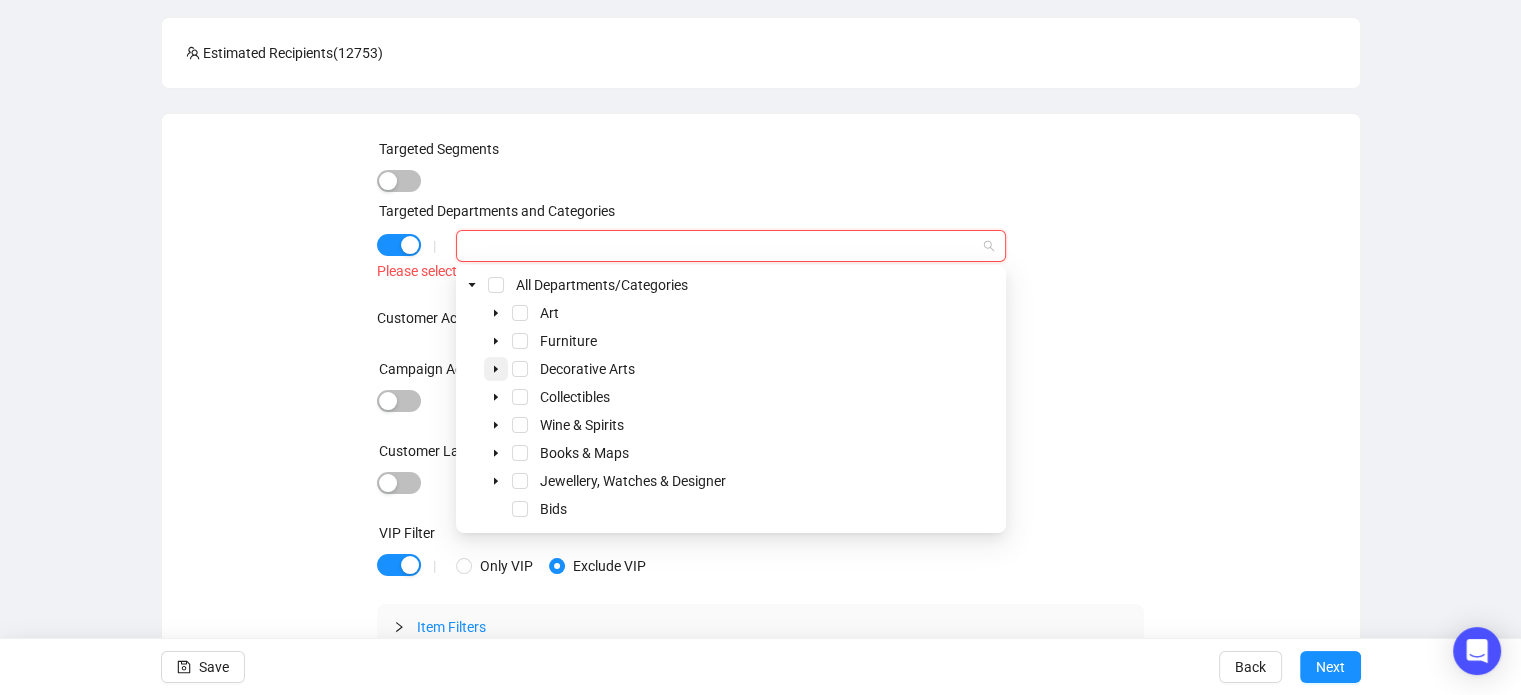 click 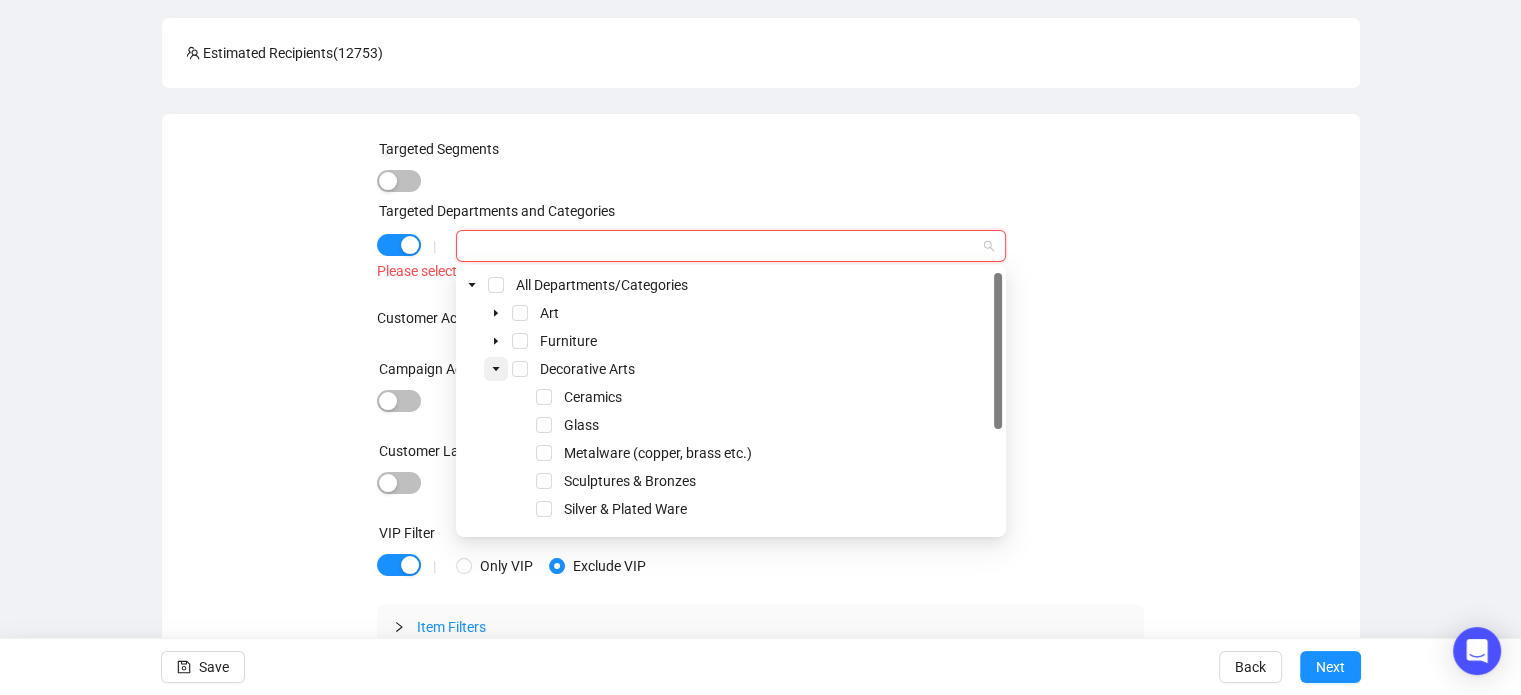 click 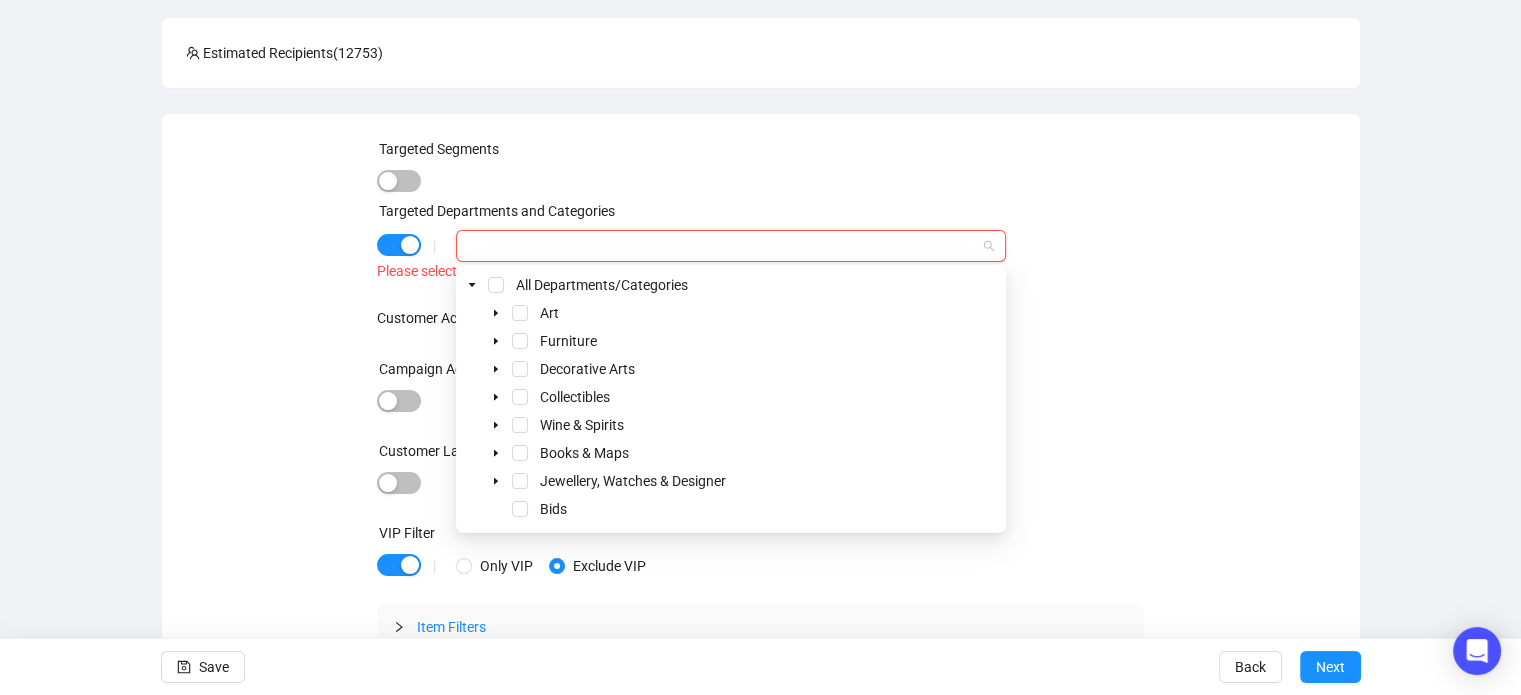 scroll, scrollTop: 141, scrollLeft: 0, axis: vertical 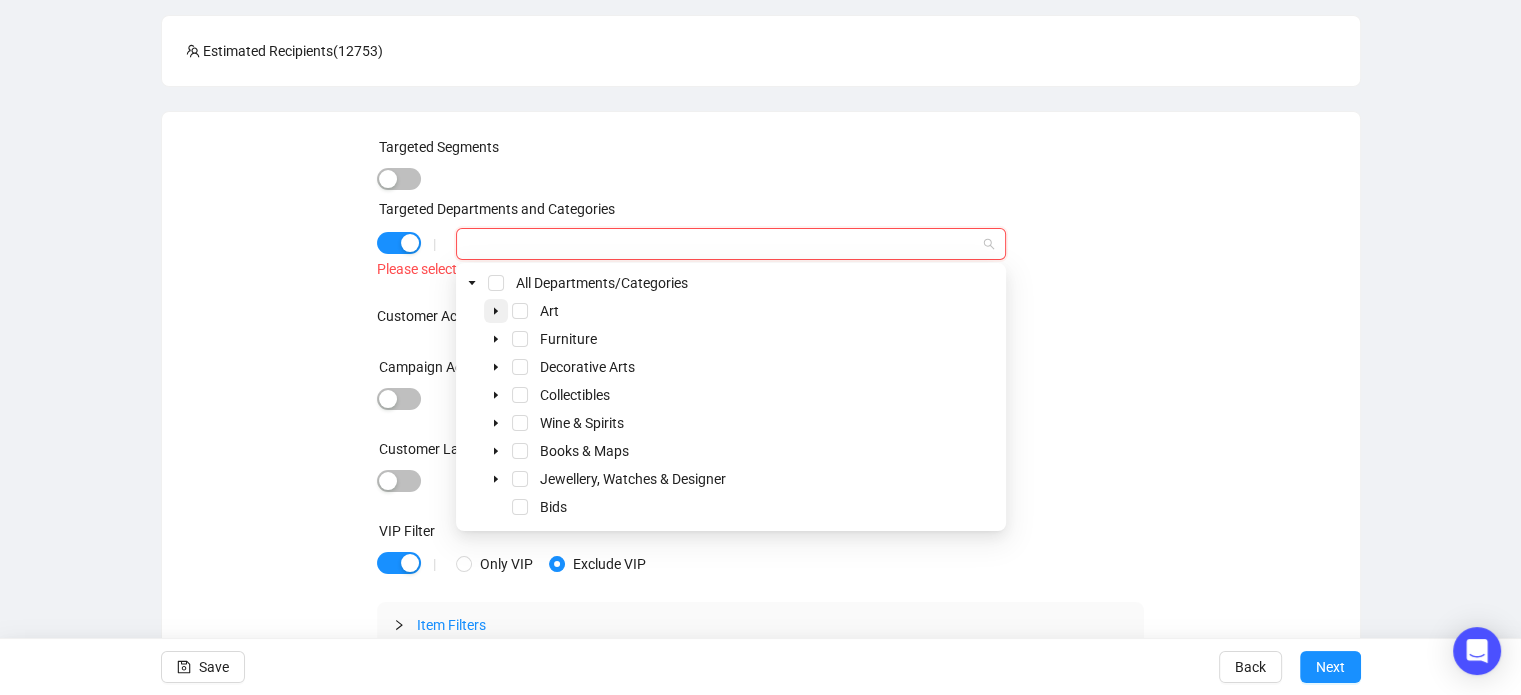 click 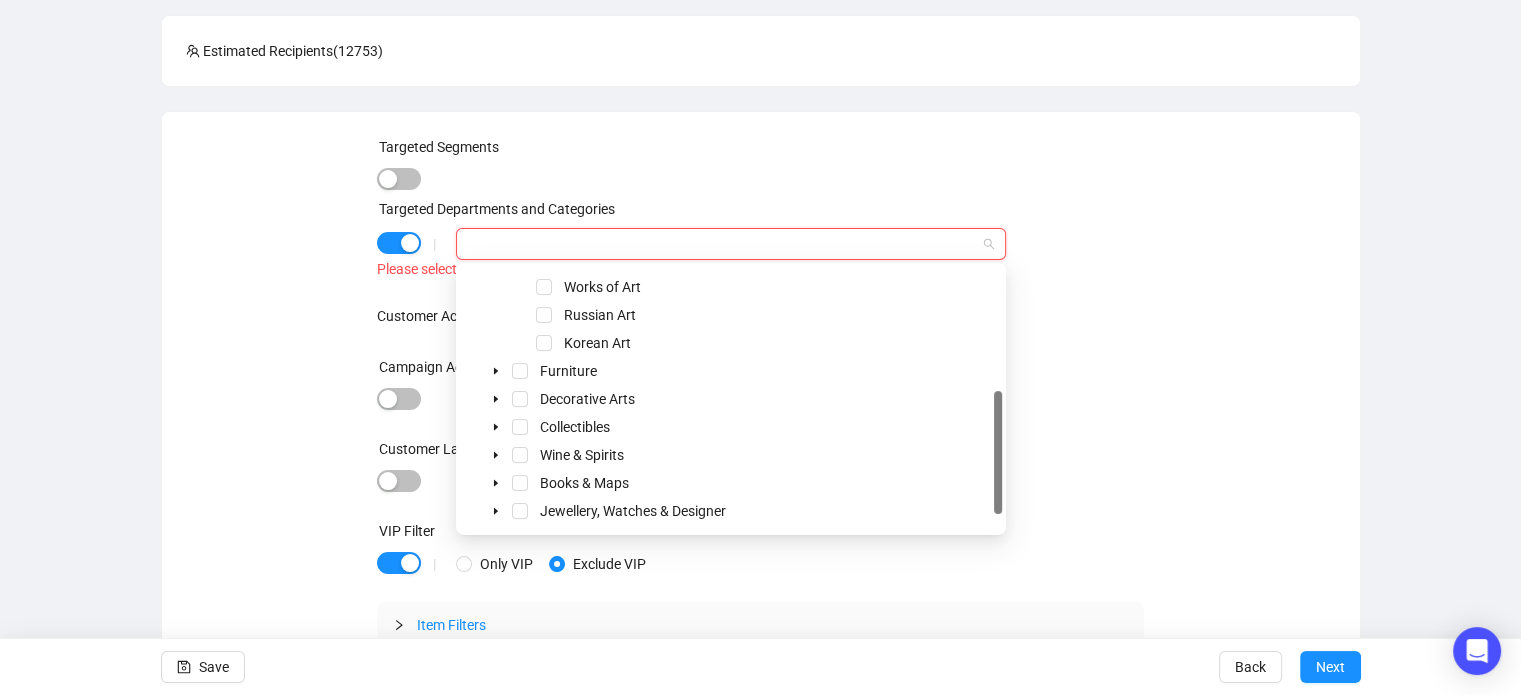 scroll, scrollTop: 248, scrollLeft: 0, axis: vertical 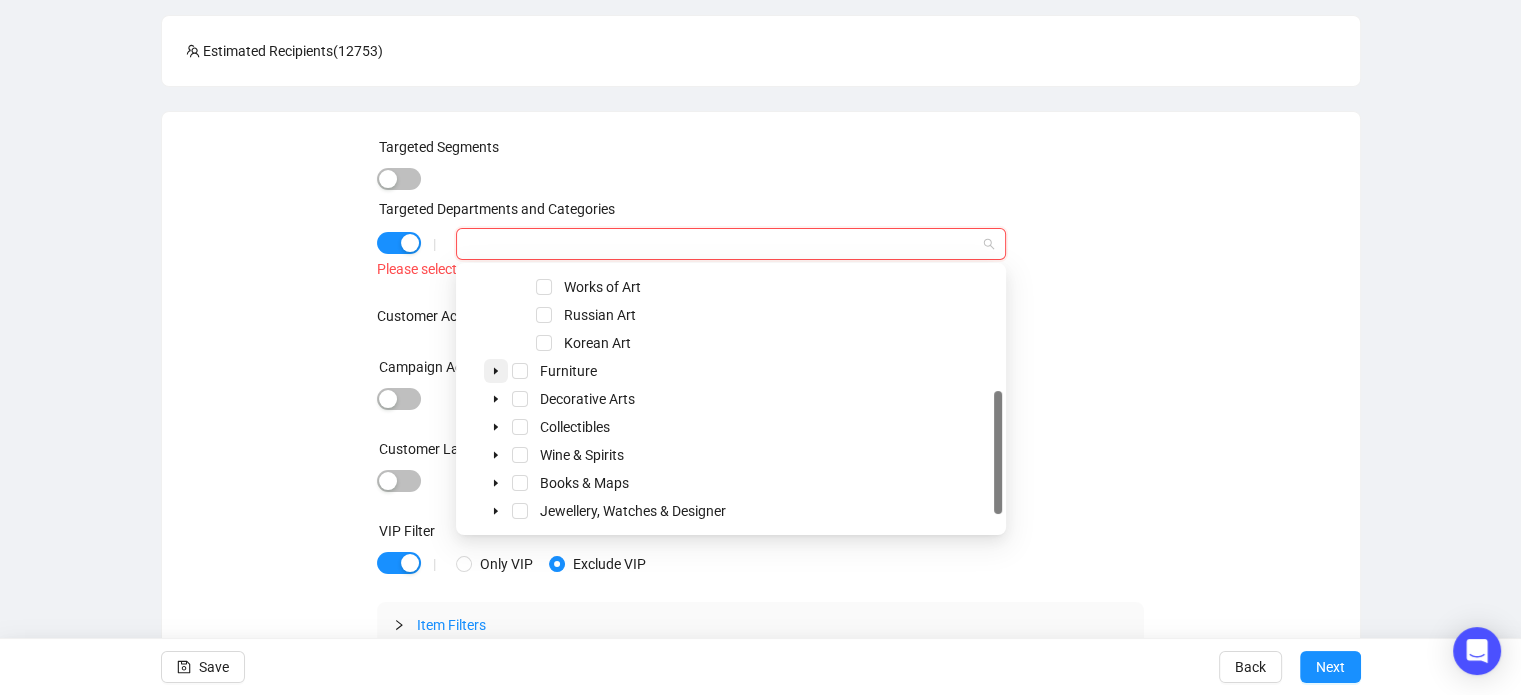 click 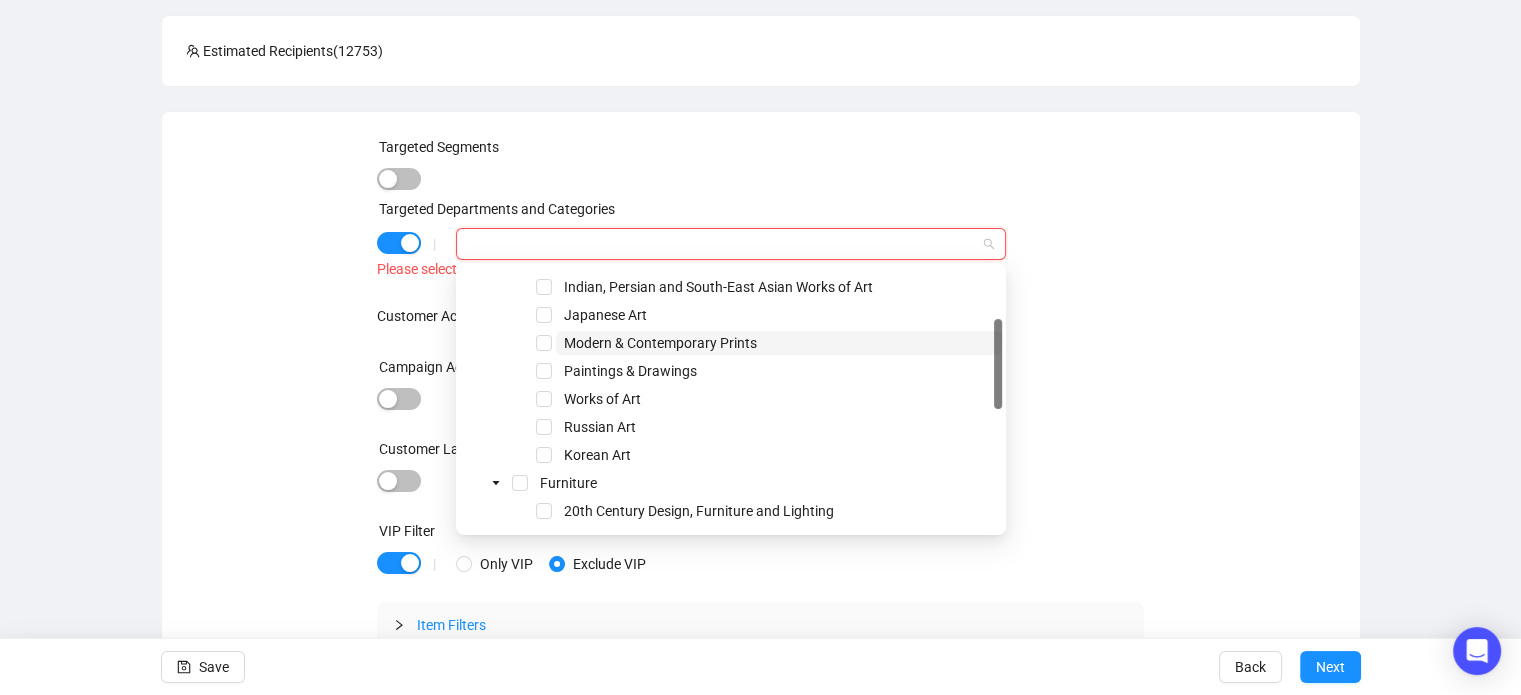 scroll, scrollTop: 136, scrollLeft: 0, axis: vertical 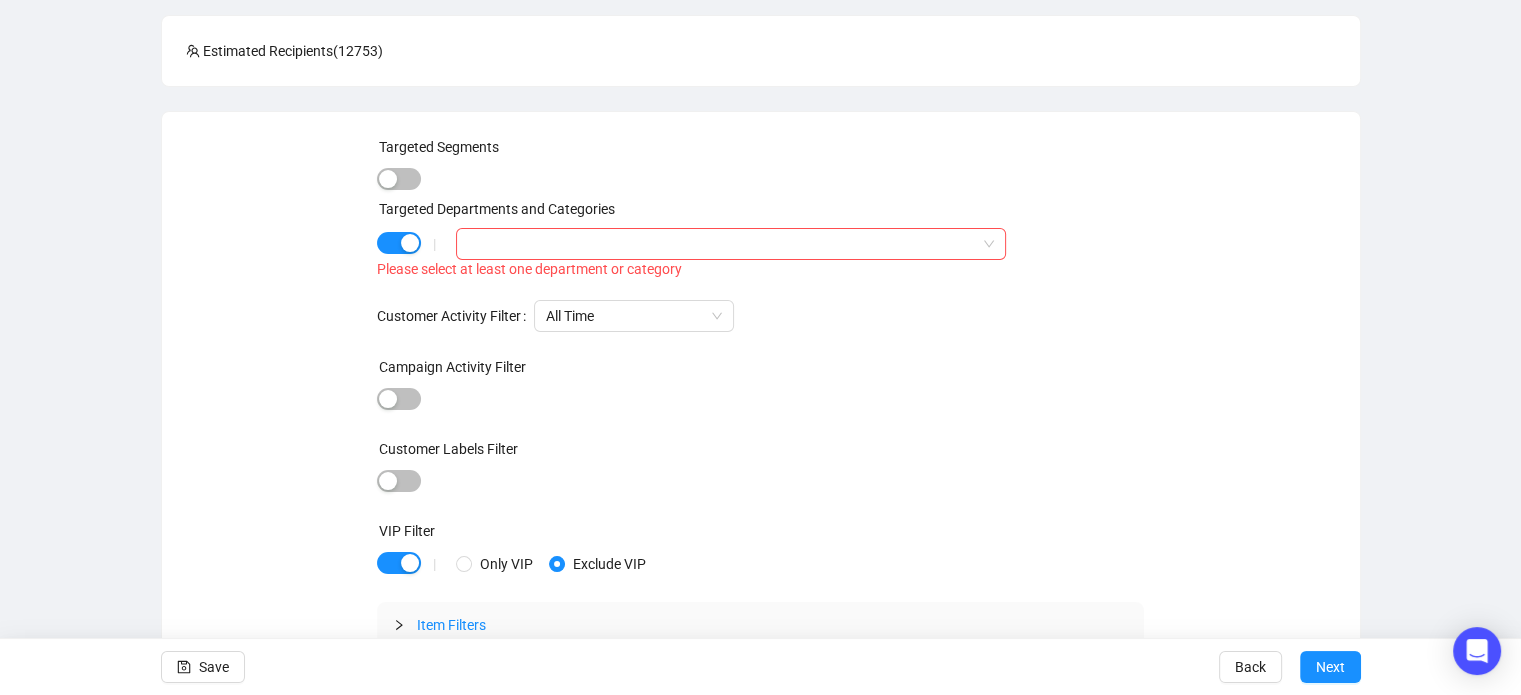drag, startPoint x: 327, startPoint y: 303, endPoint x: 266, endPoint y: 299, distance: 61.13101 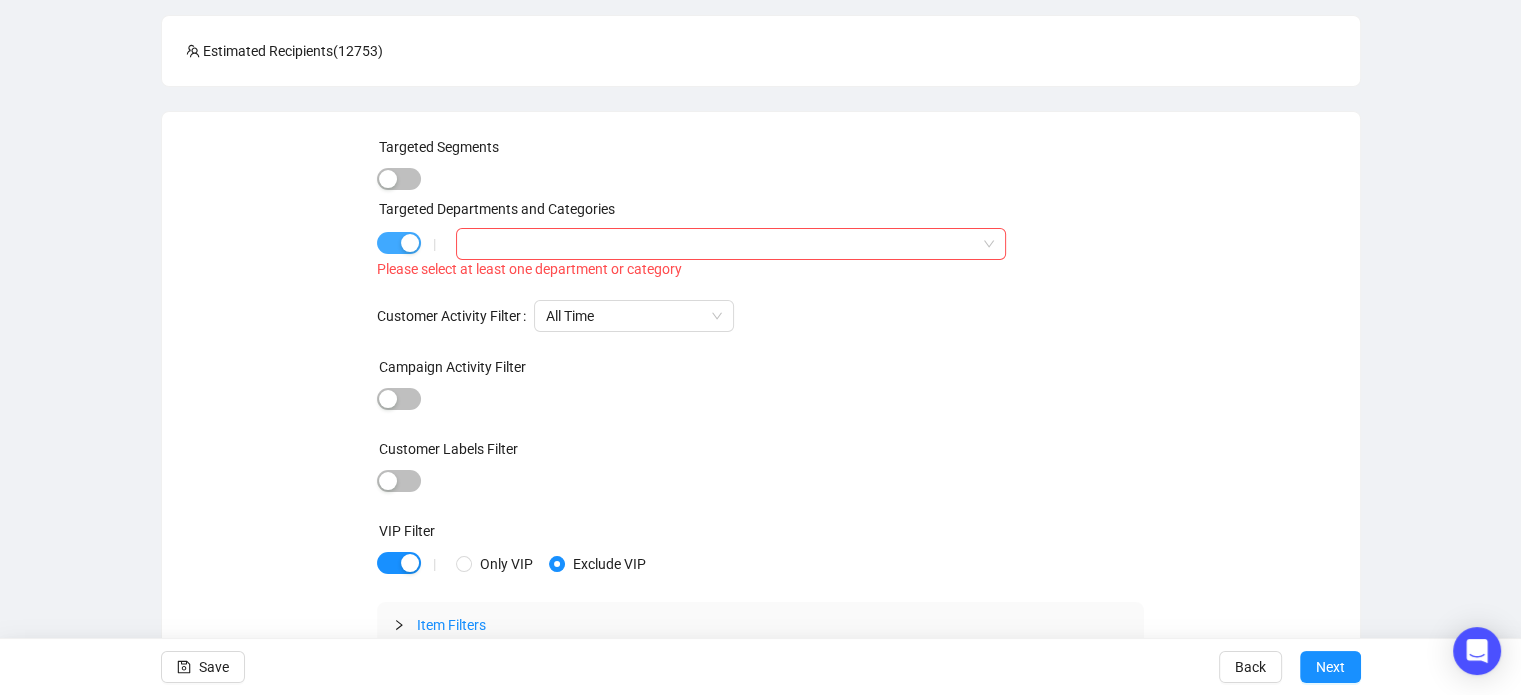 click at bounding box center (399, 243) 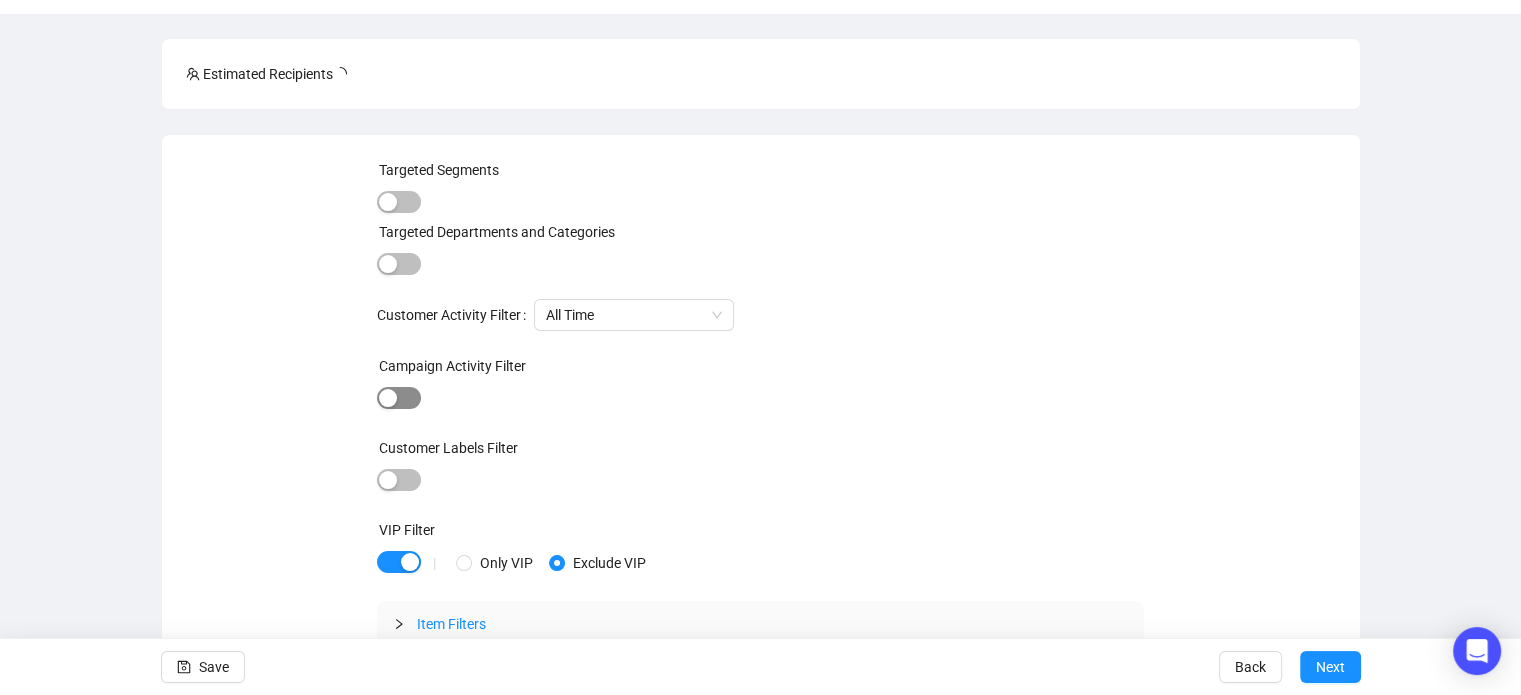 click at bounding box center [399, 398] 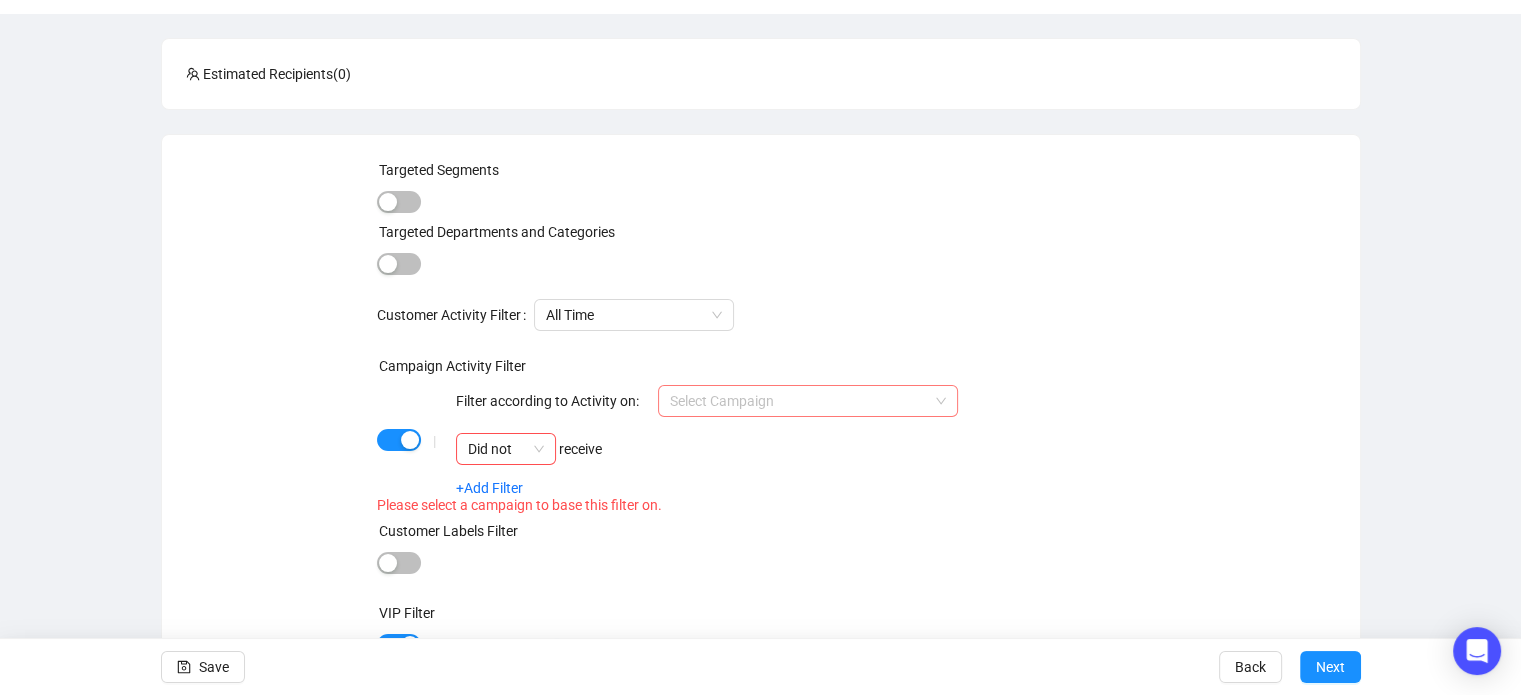 click at bounding box center (799, 401) 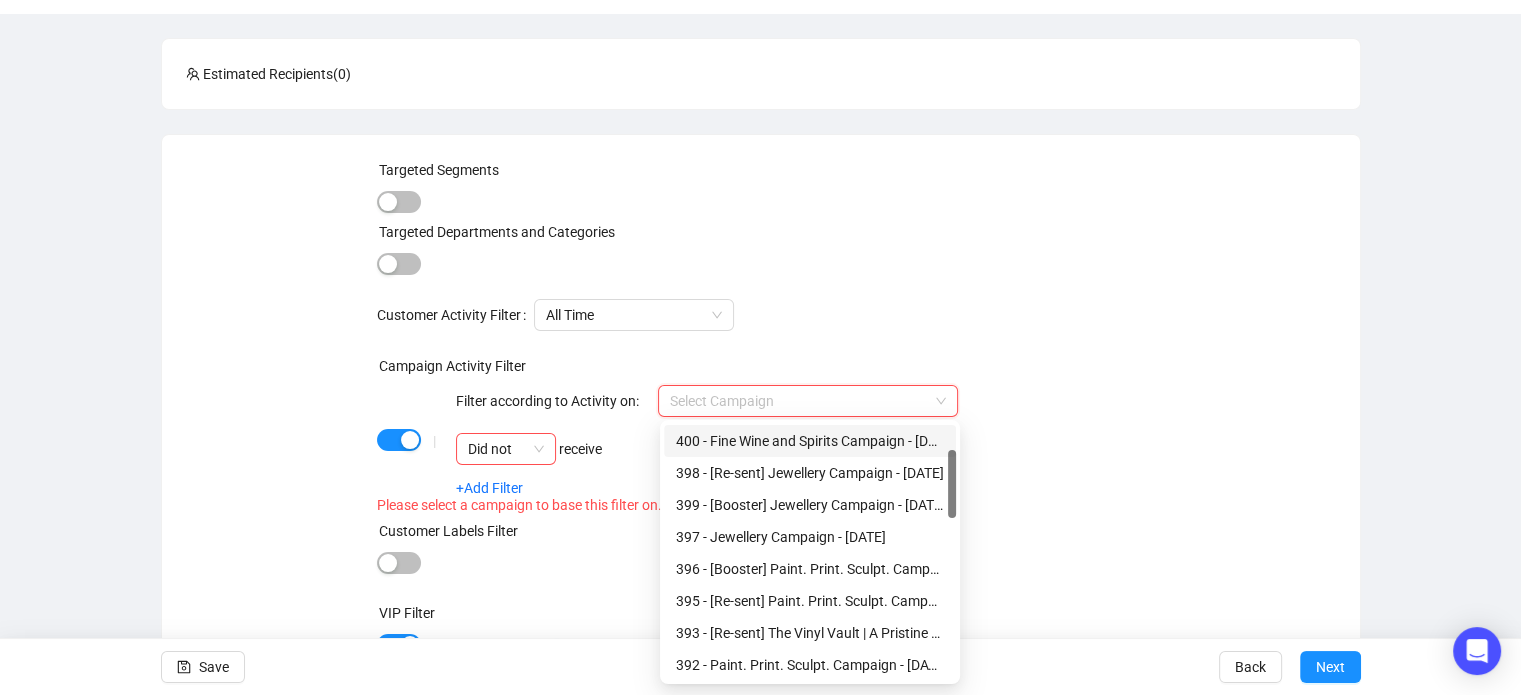 scroll, scrollTop: 92, scrollLeft: 0, axis: vertical 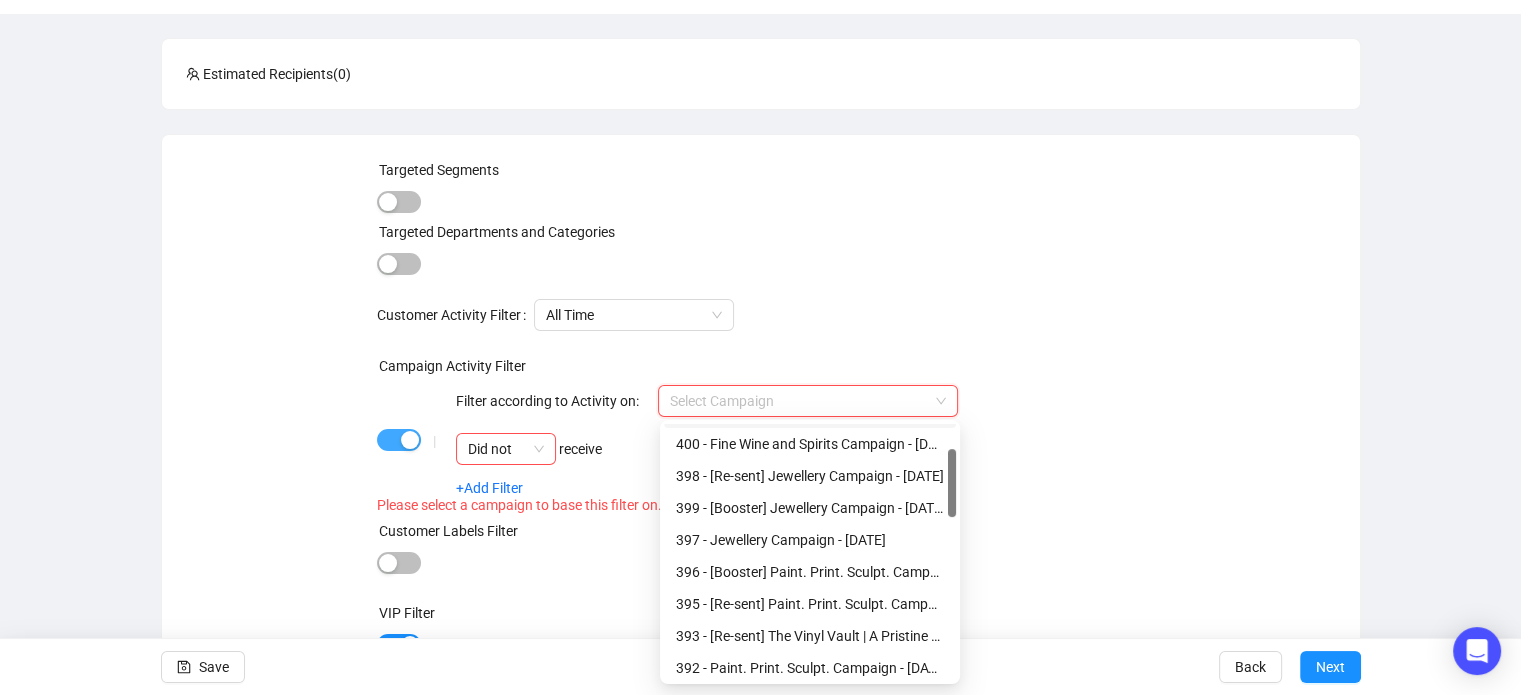 click at bounding box center [399, 440] 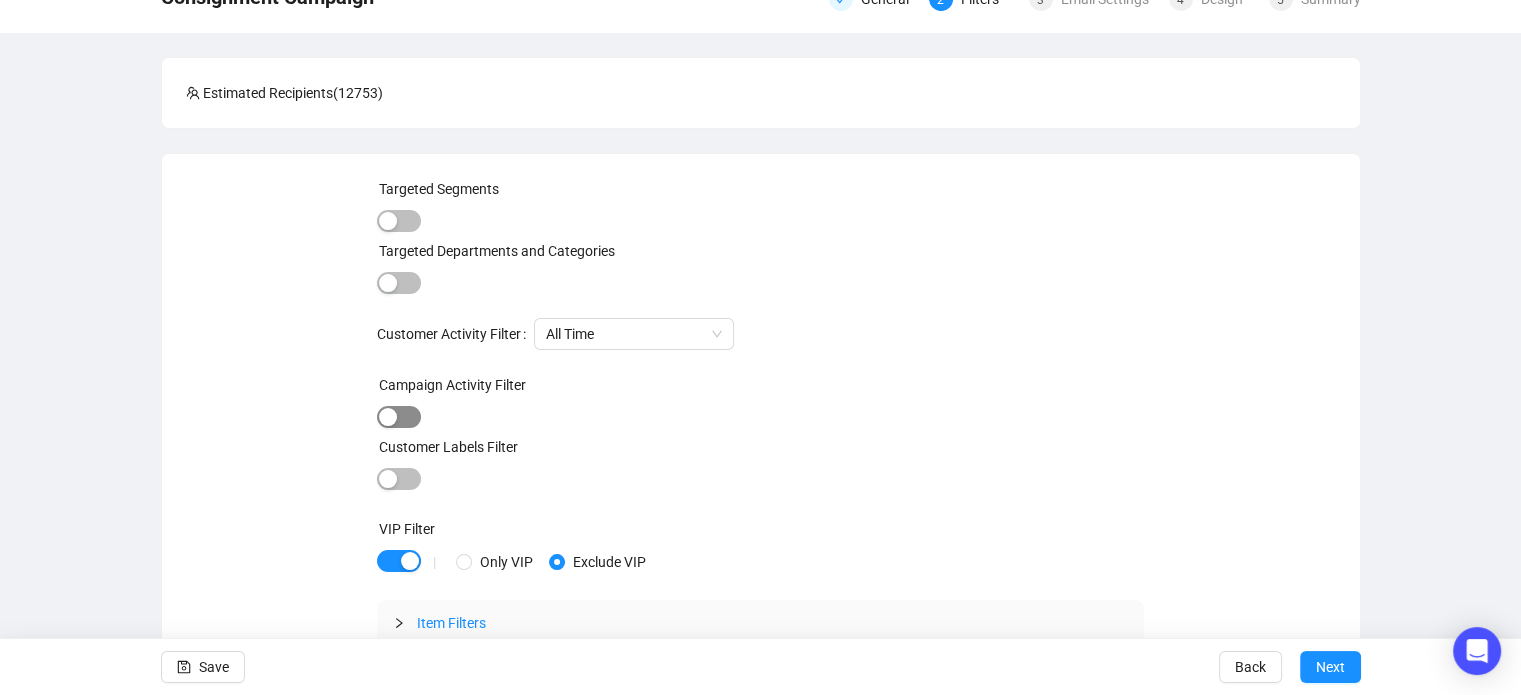 scroll, scrollTop: 98, scrollLeft: 0, axis: vertical 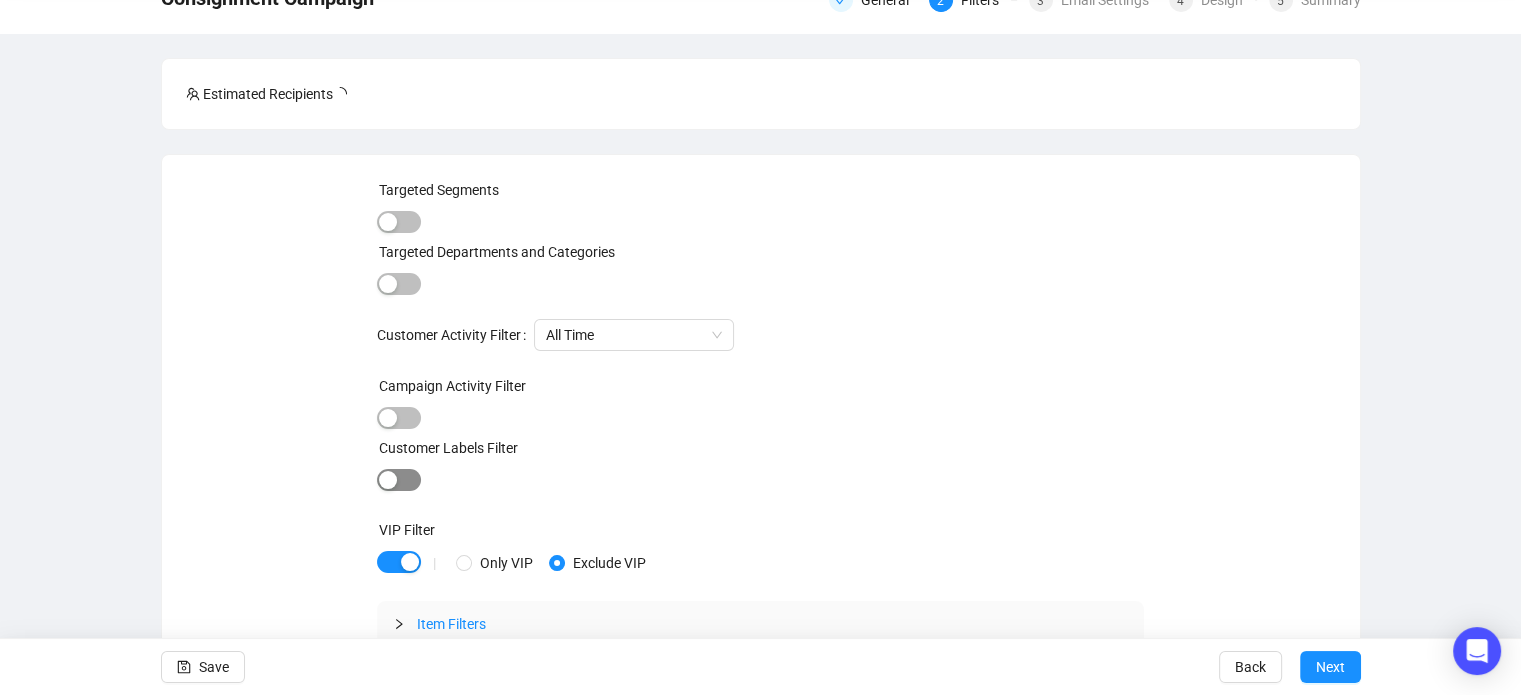 click at bounding box center [399, 480] 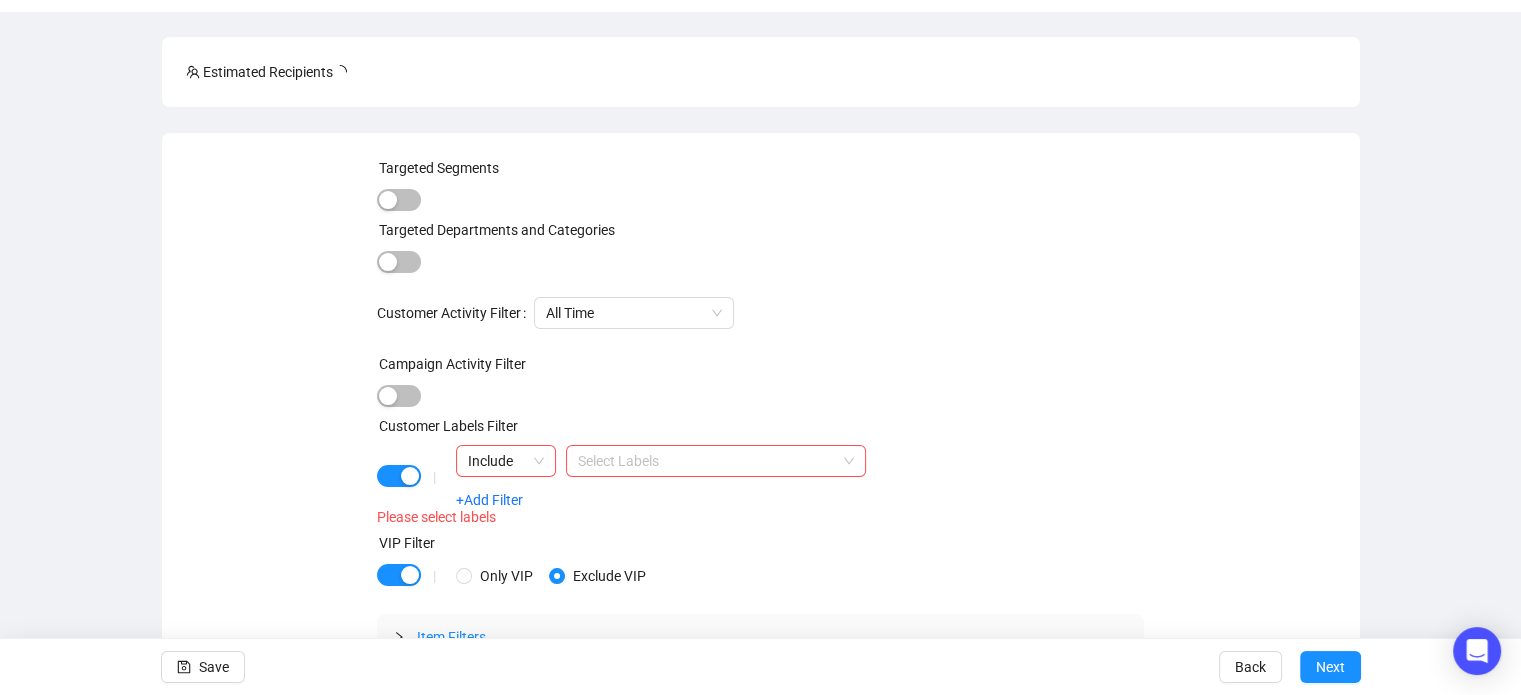 scroll, scrollTop: 122, scrollLeft: 0, axis: vertical 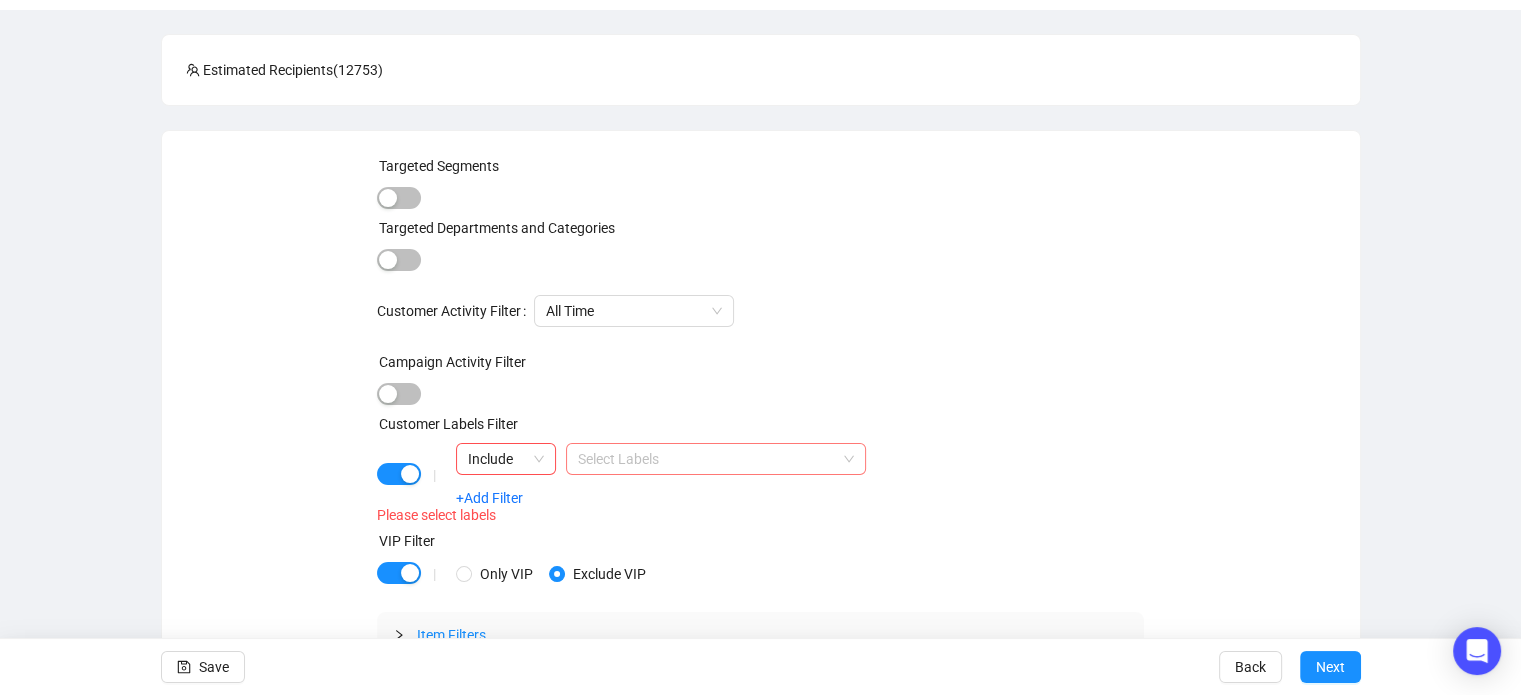 click at bounding box center (705, 459) 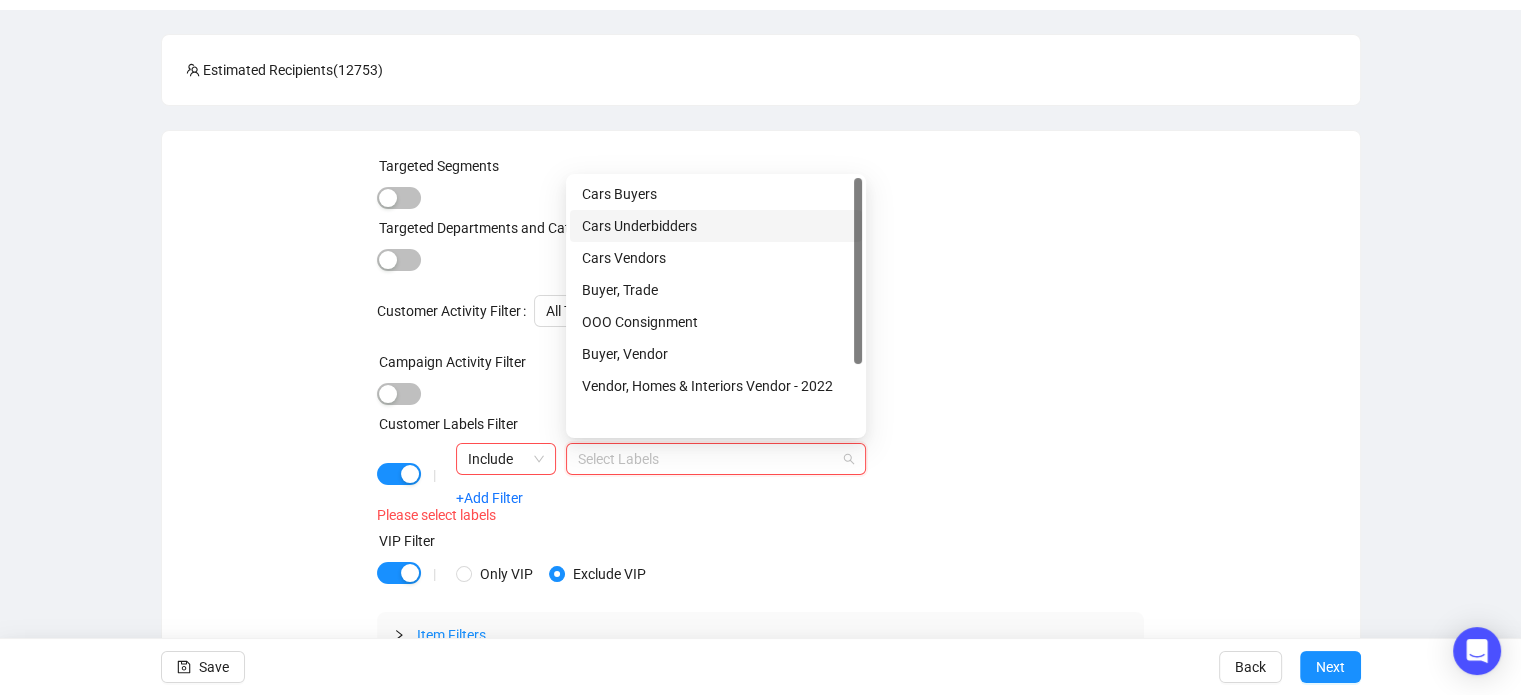 scroll, scrollTop: 0, scrollLeft: 0, axis: both 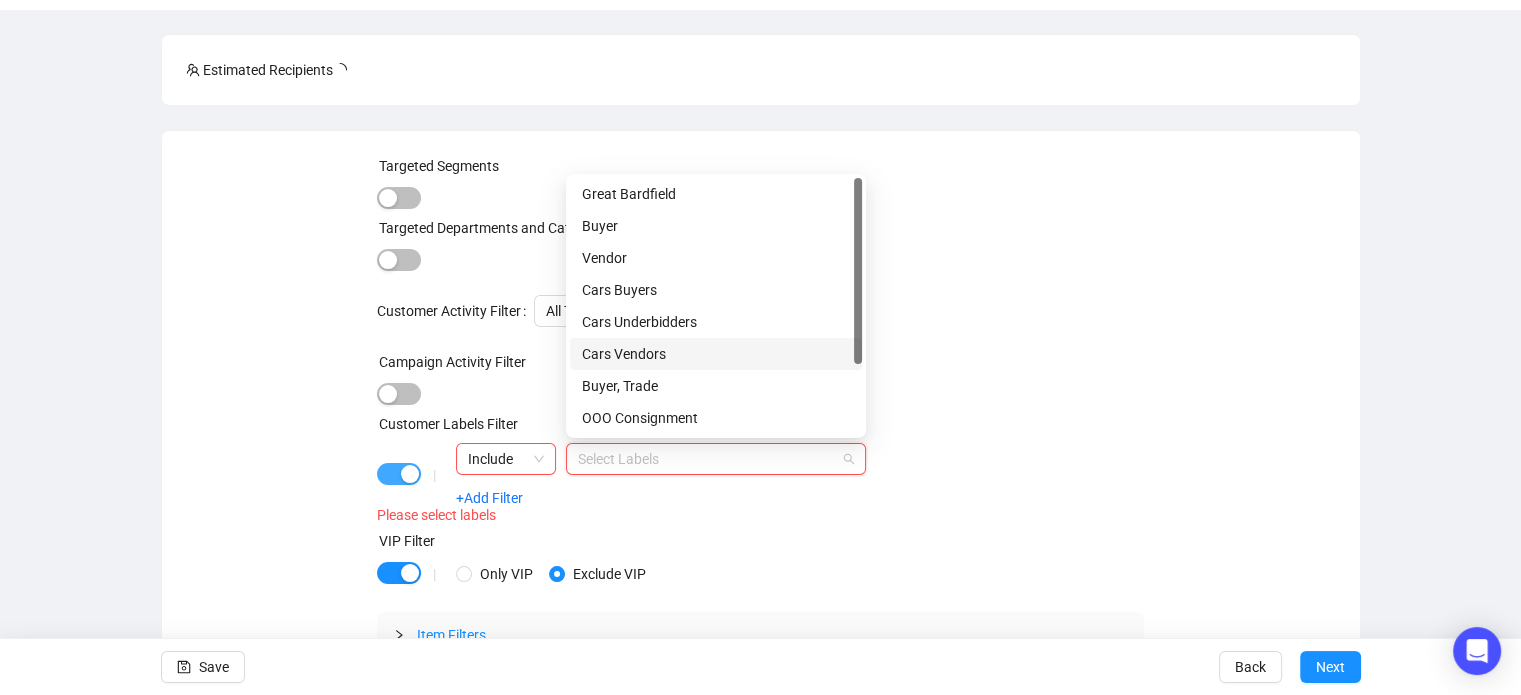 click at bounding box center [410, 474] 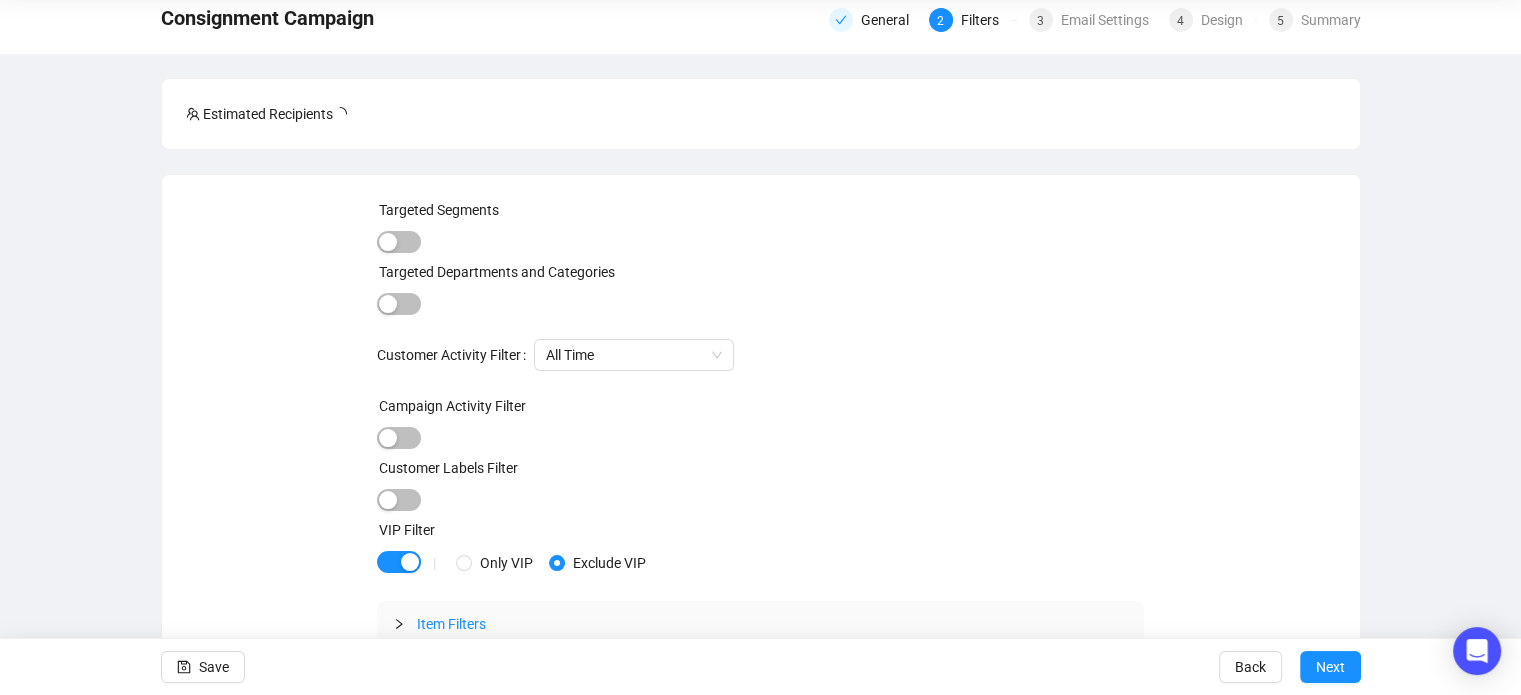 click 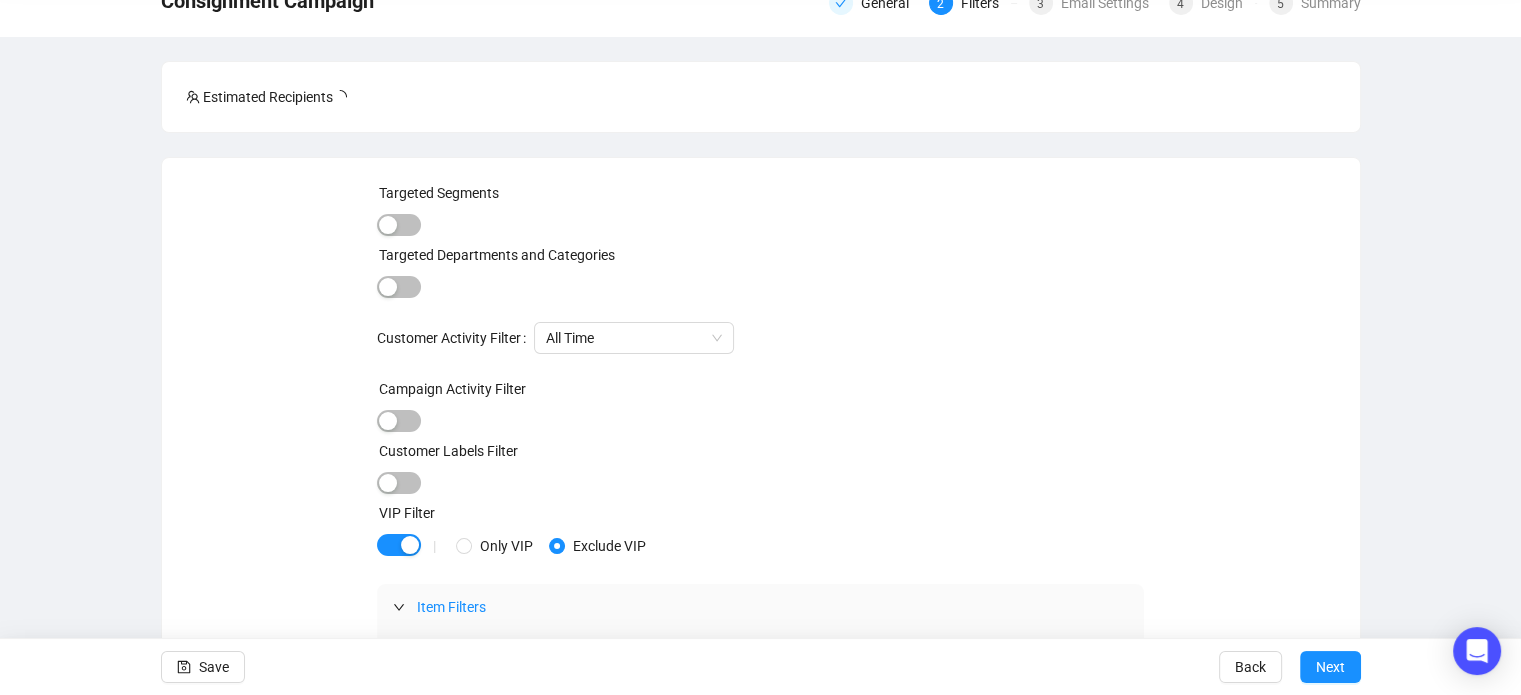 scroll, scrollTop: 0, scrollLeft: 0, axis: both 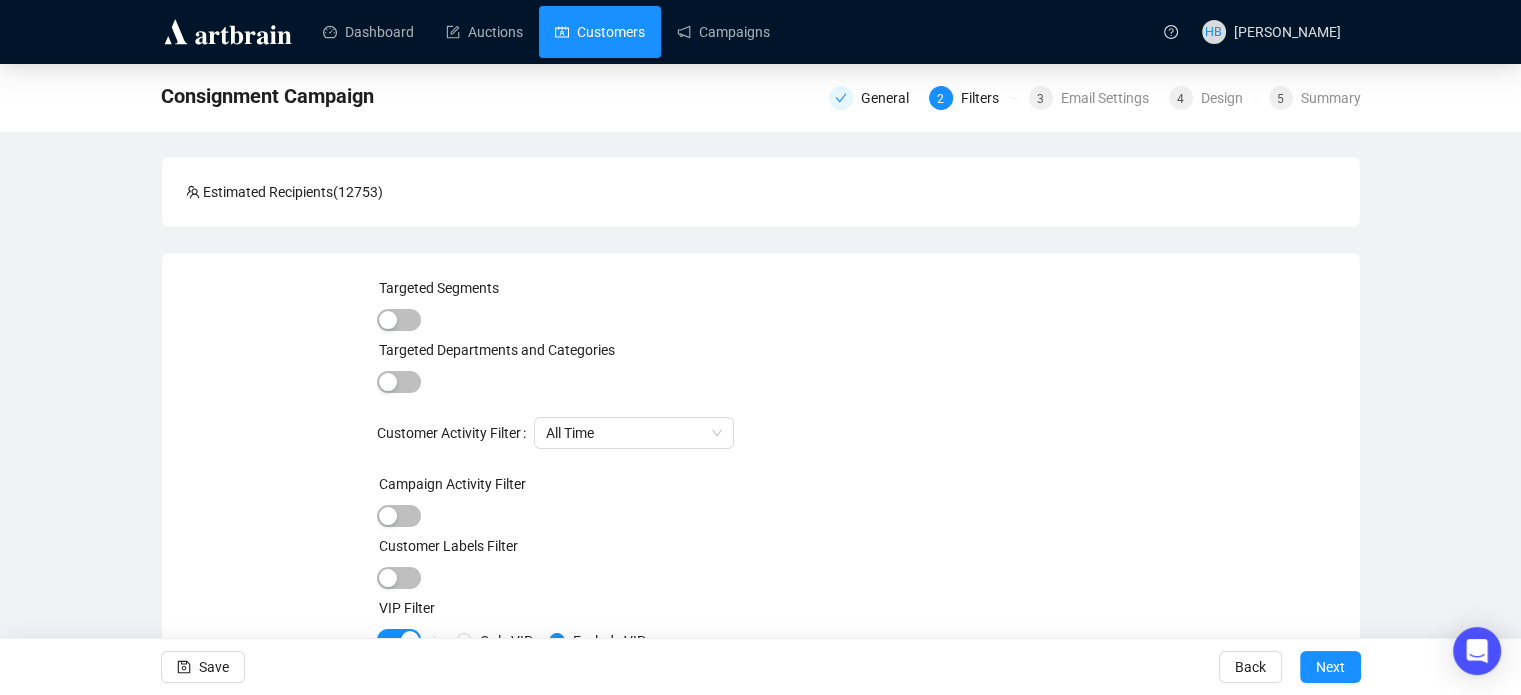 click on "Customers" at bounding box center [600, 32] 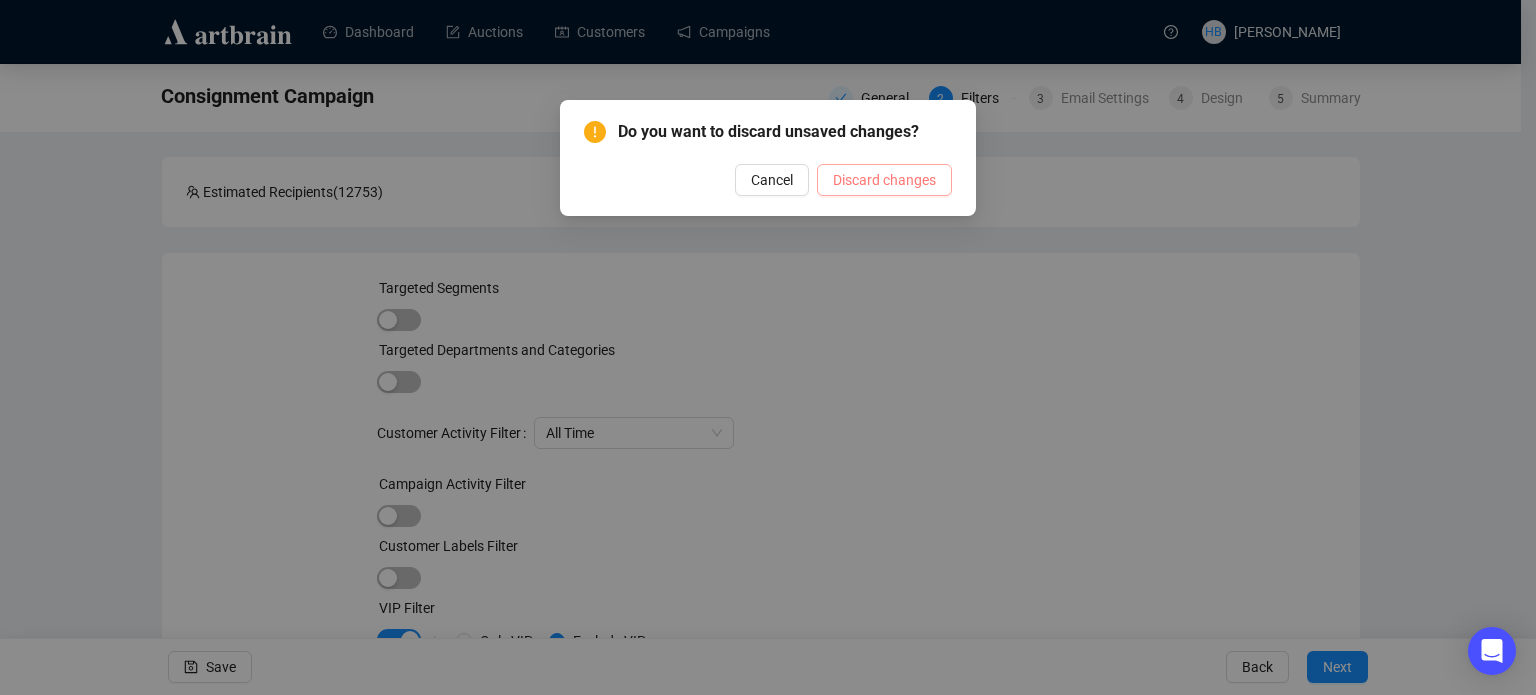 click on "Discard changes" at bounding box center [884, 180] 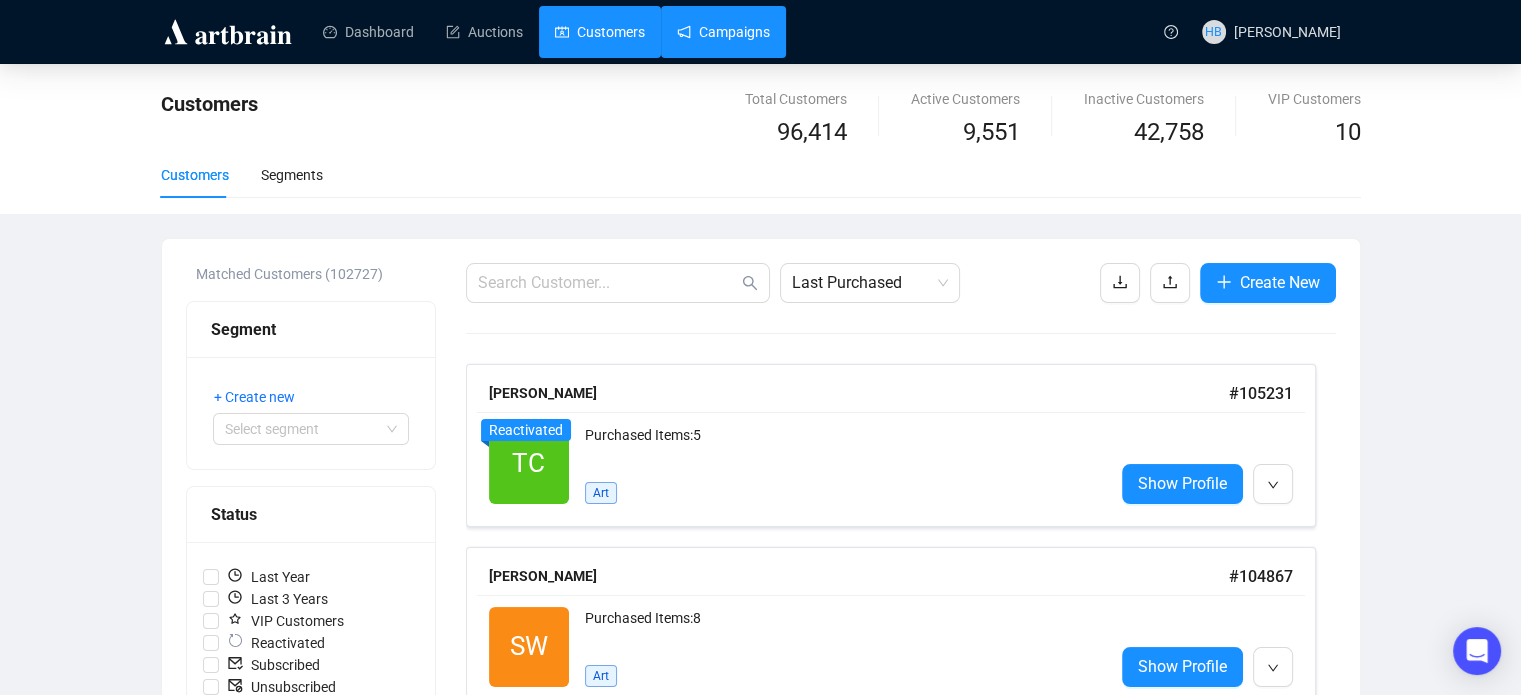 click on "Campaigns" at bounding box center (723, 32) 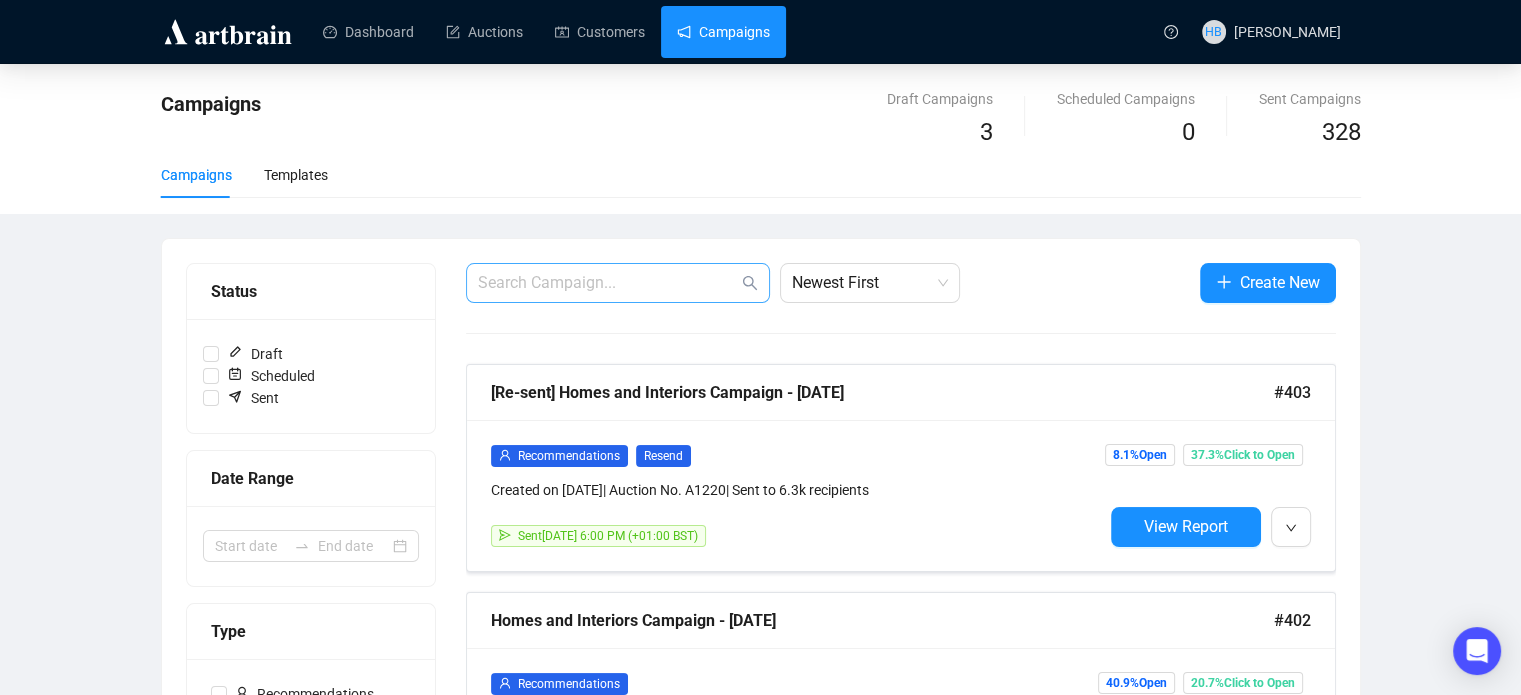 click at bounding box center (618, 283) 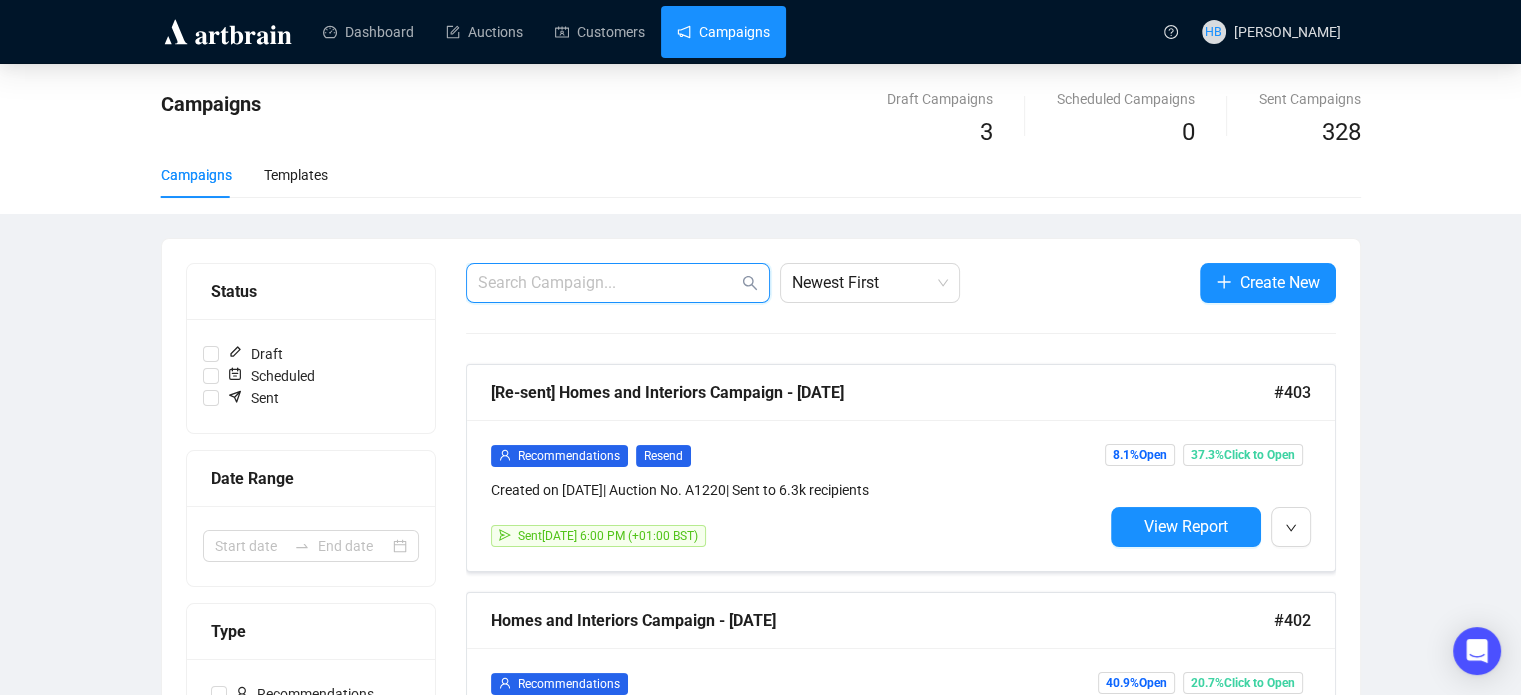 click at bounding box center (608, 283) 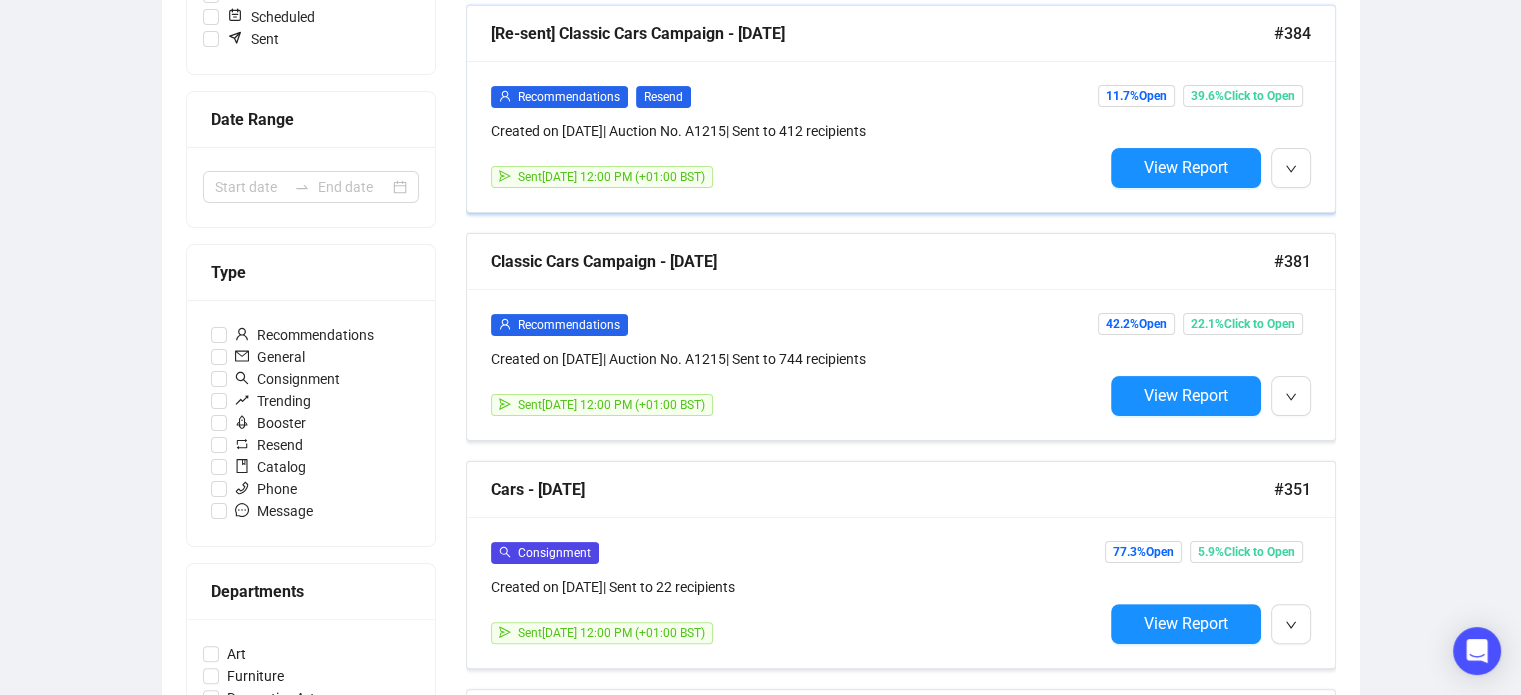 scroll, scrollTop: 370, scrollLeft: 0, axis: vertical 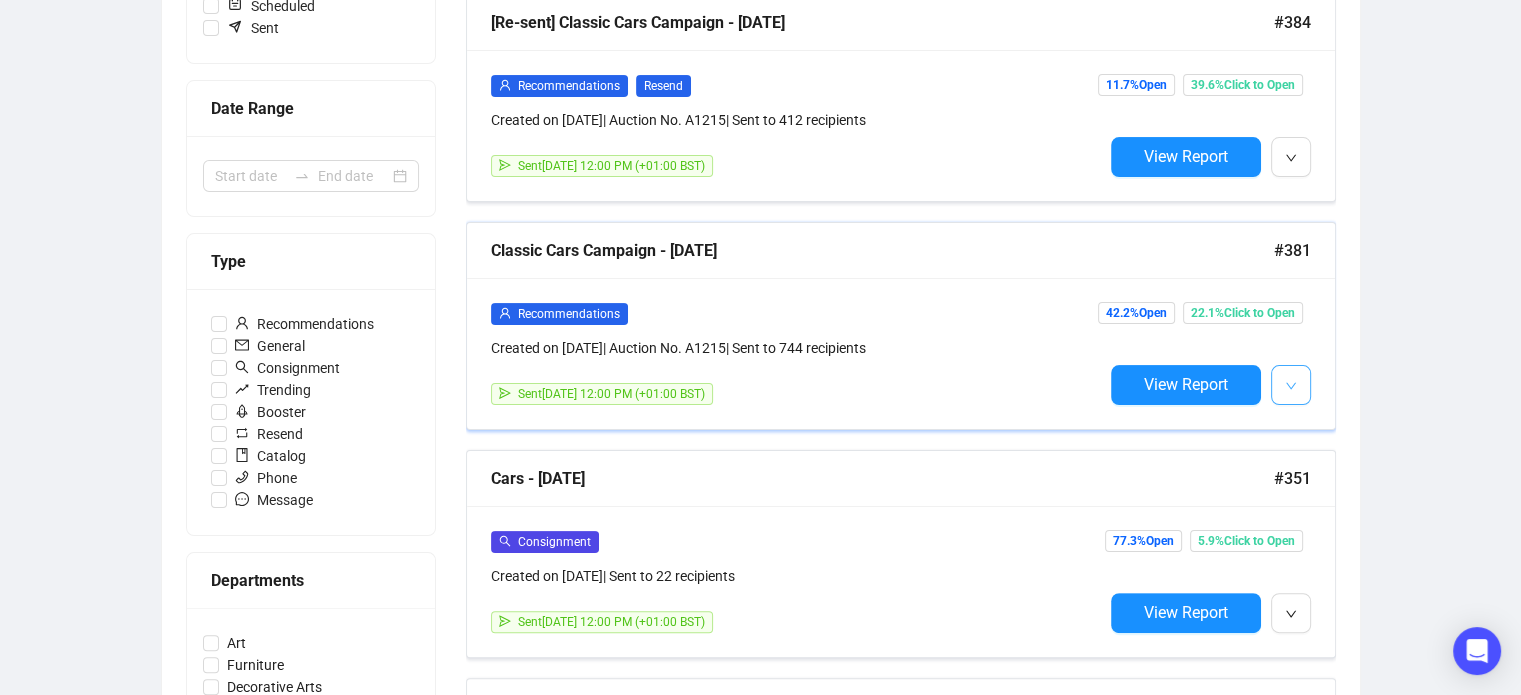 type on "cars" 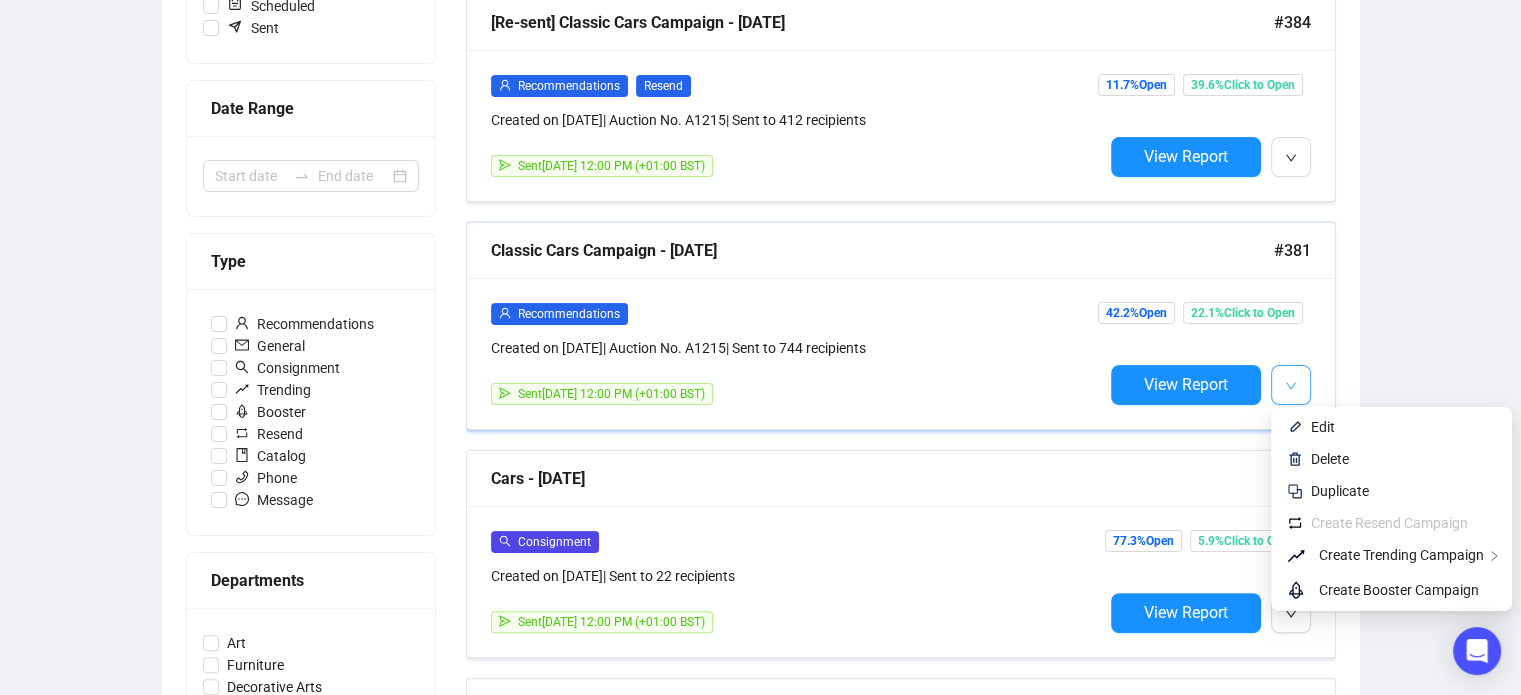 click 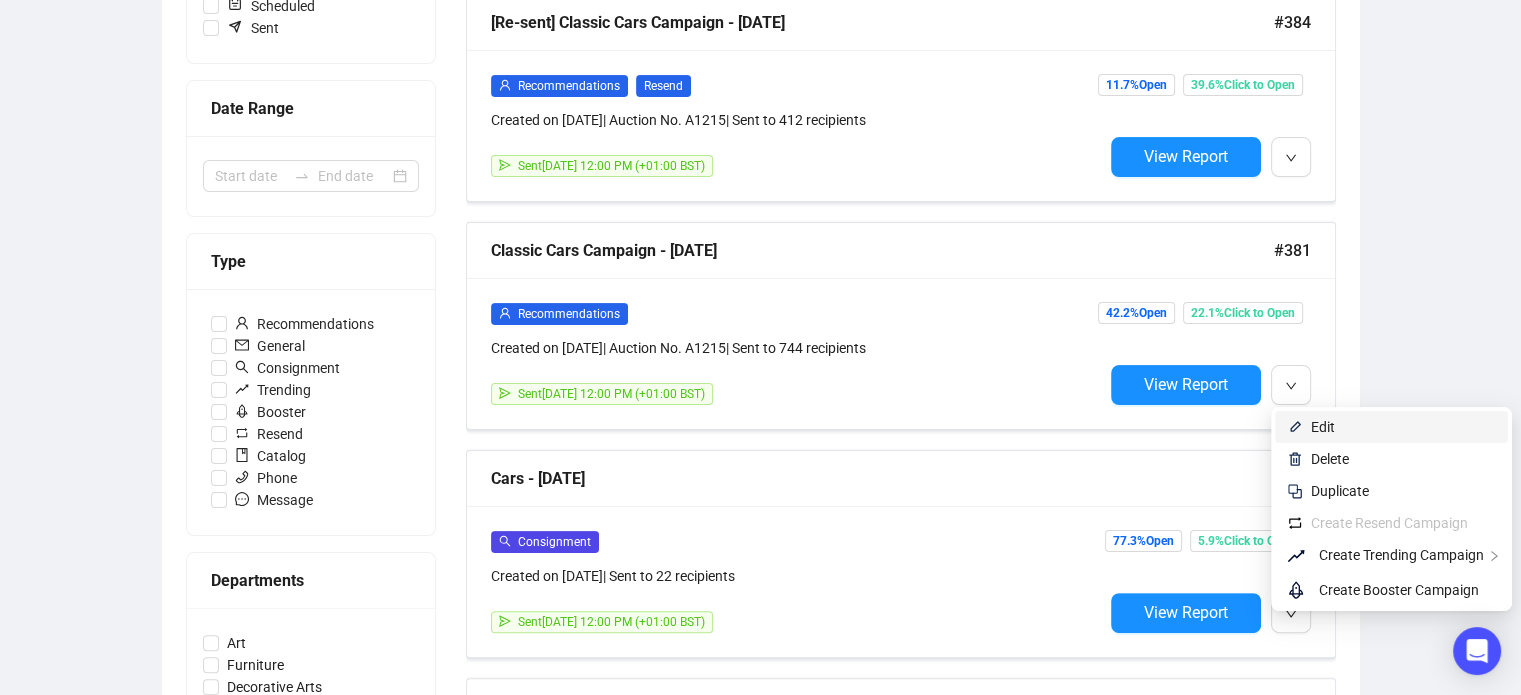 click on "Edit" at bounding box center (1323, 427) 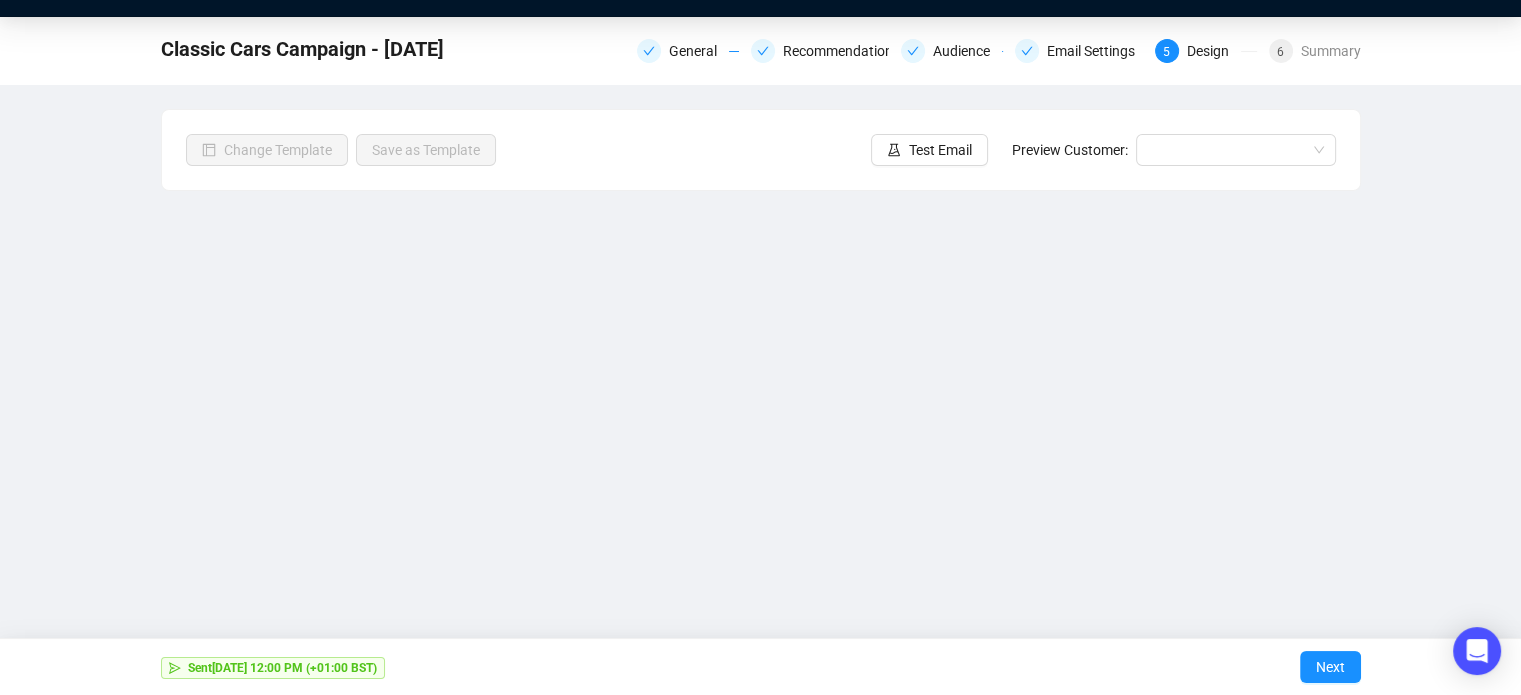 scroll, scrollTop: 48, scrollLeft: 0, axis: vertical 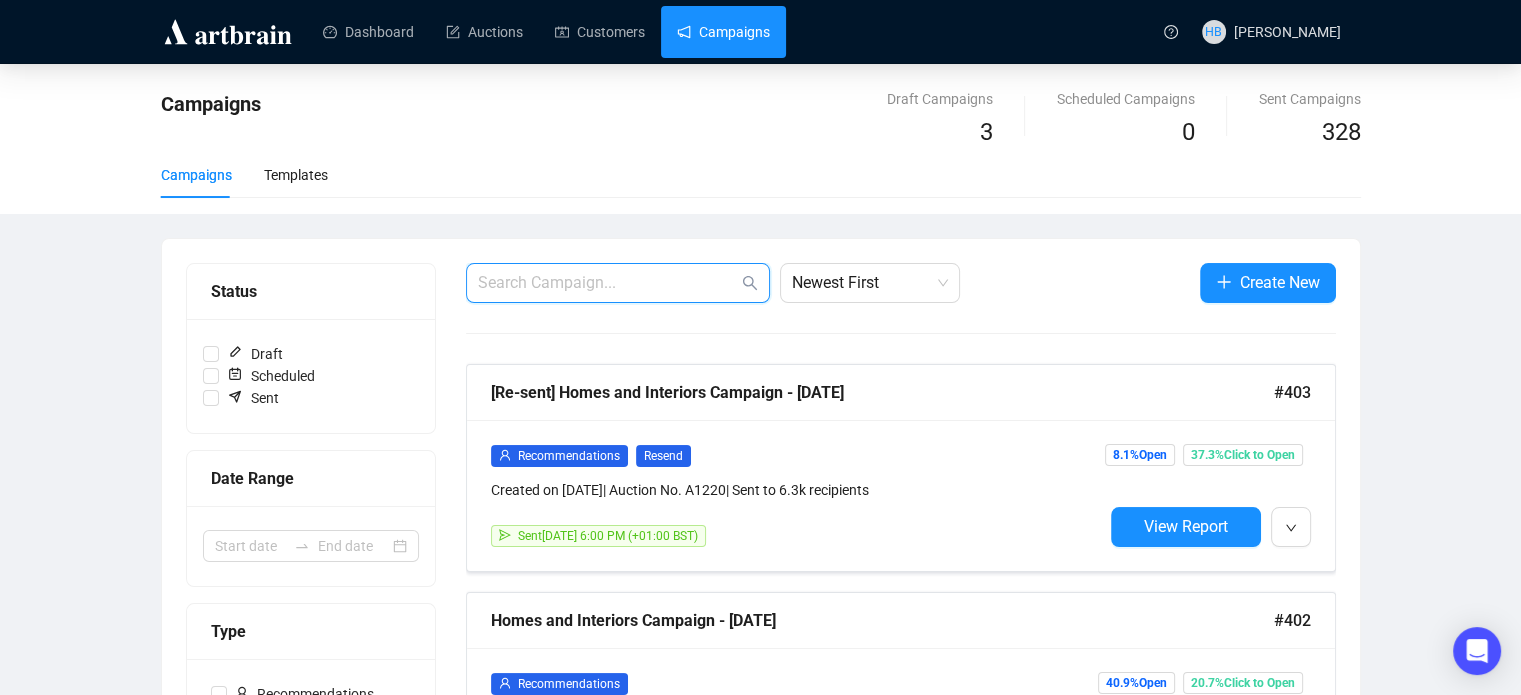 click at bounding box center [608, 283] 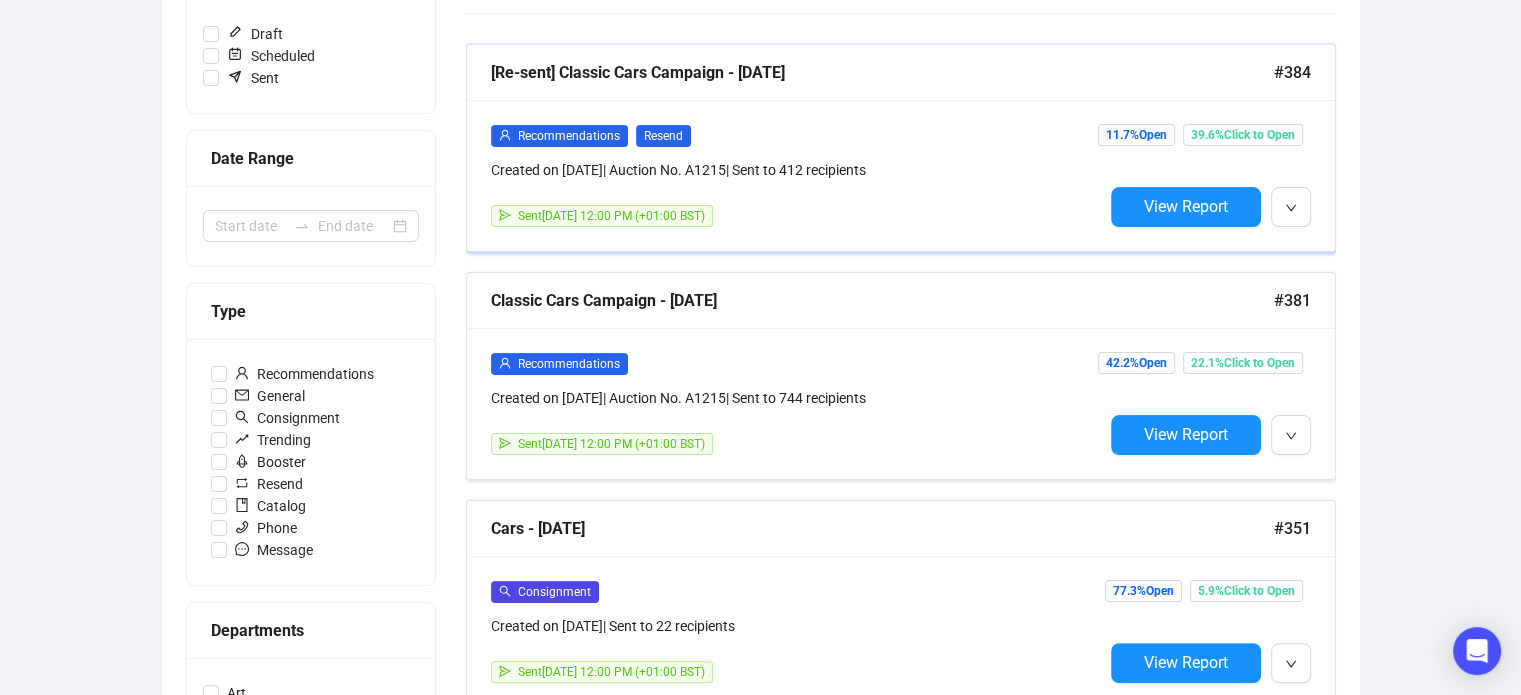 scroll, scrollTop: 322, scrollLeft: 0, axis: vertical 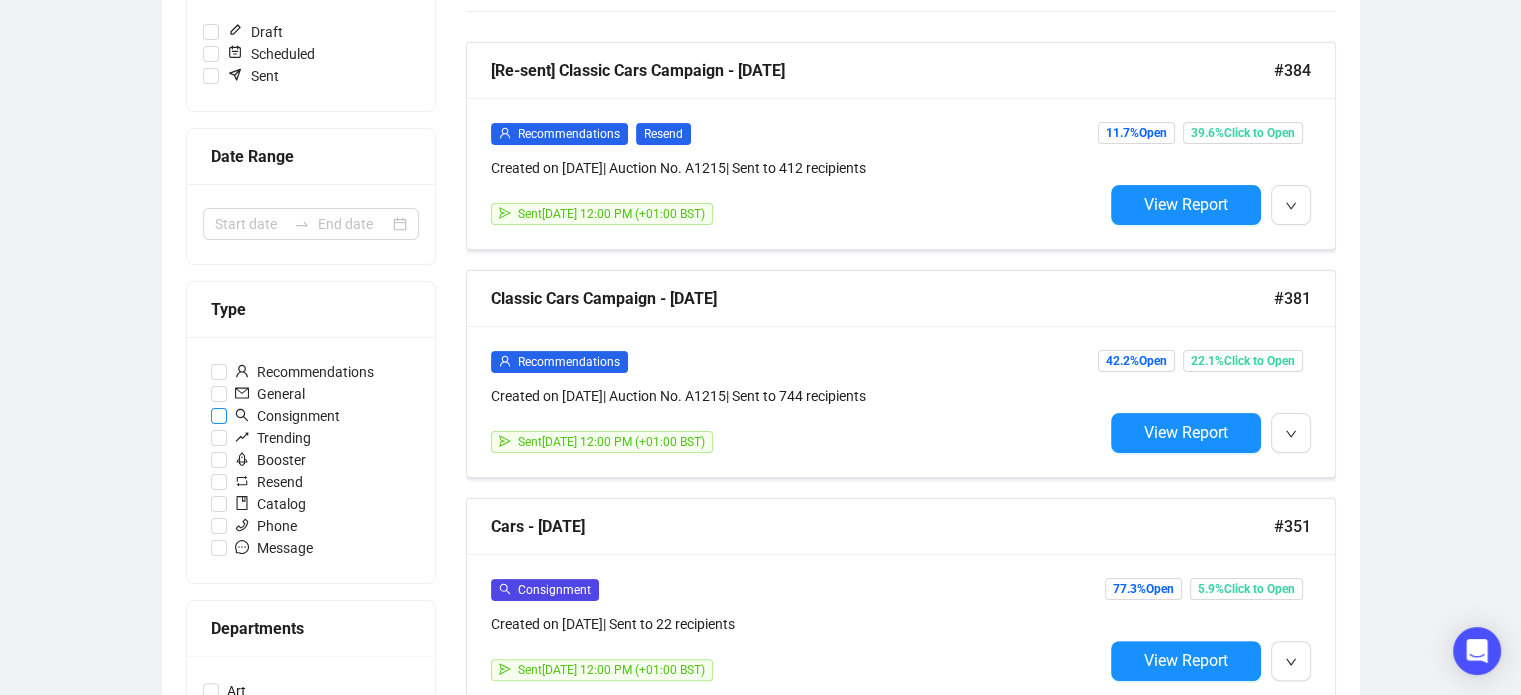 type on "cars" 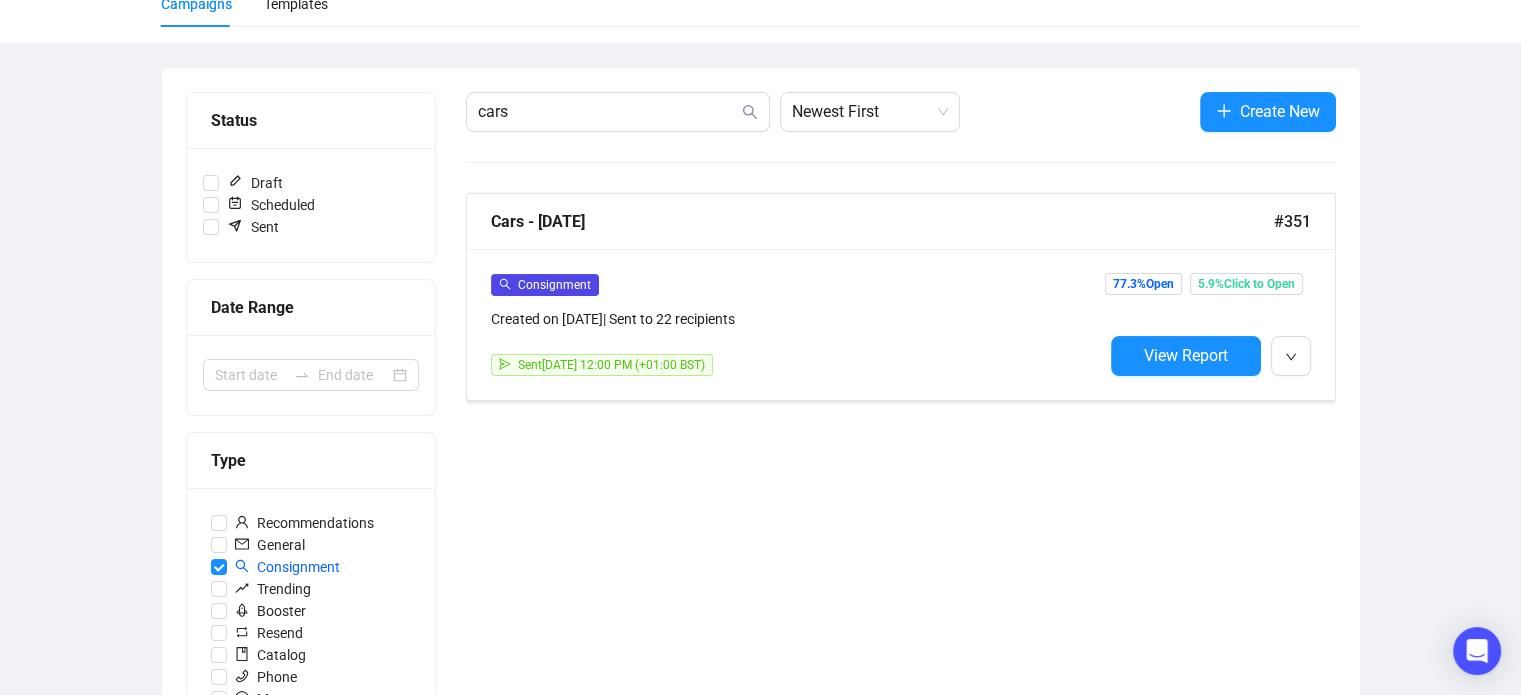 scroll, scrollTop: 170, scrollLeft: 0, axis: vertical 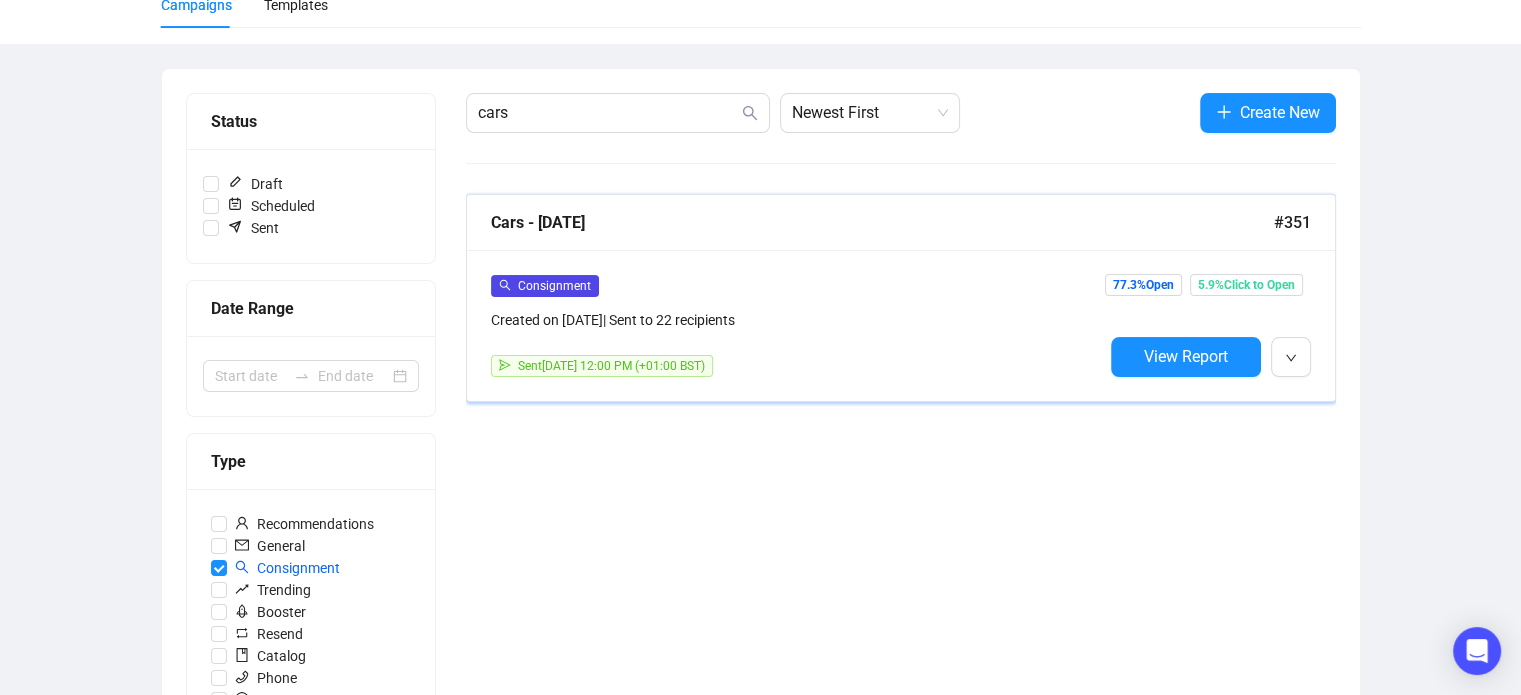 click on "Consignment" at bounding box center (797, 285) 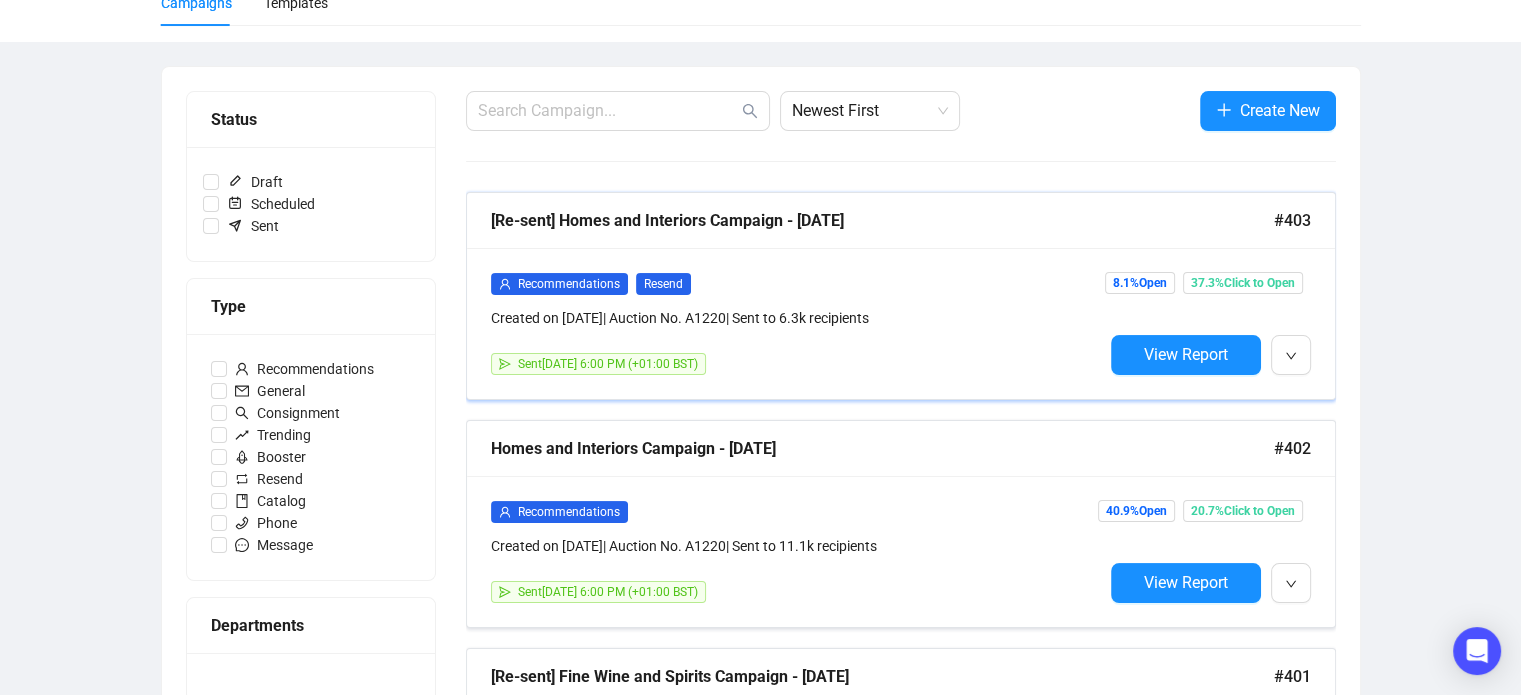 scroll, scrollTop: 172, scrollLeft: 0, axis: vertical 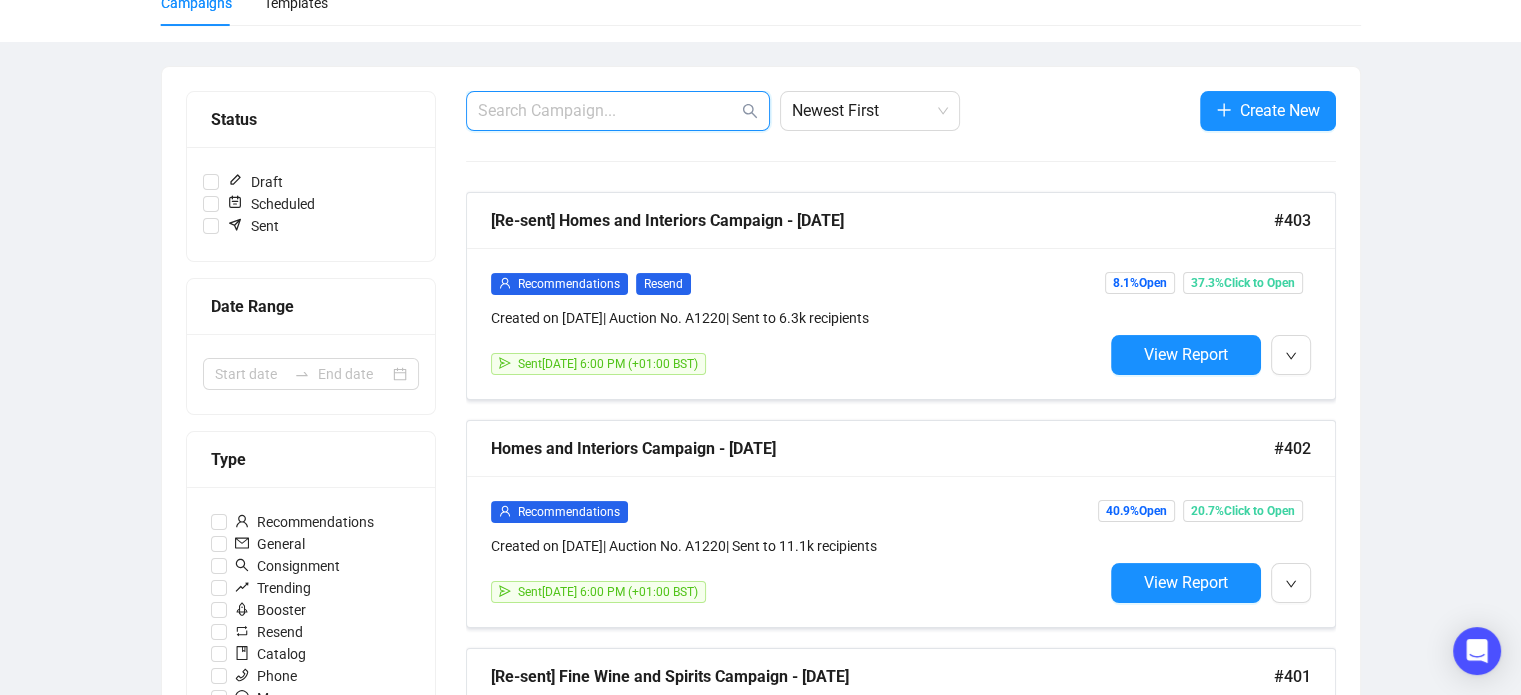 click at bounding box center [608, 111] 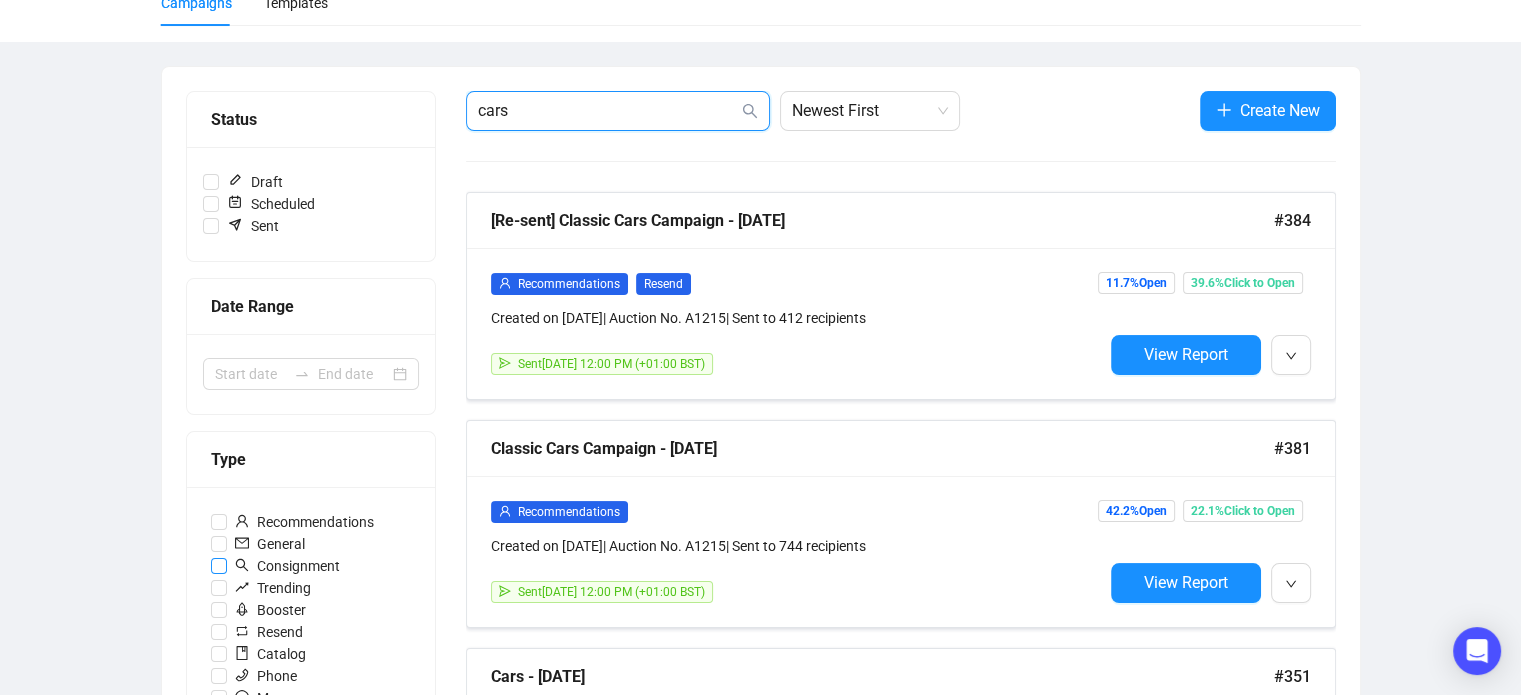 type on "cars" 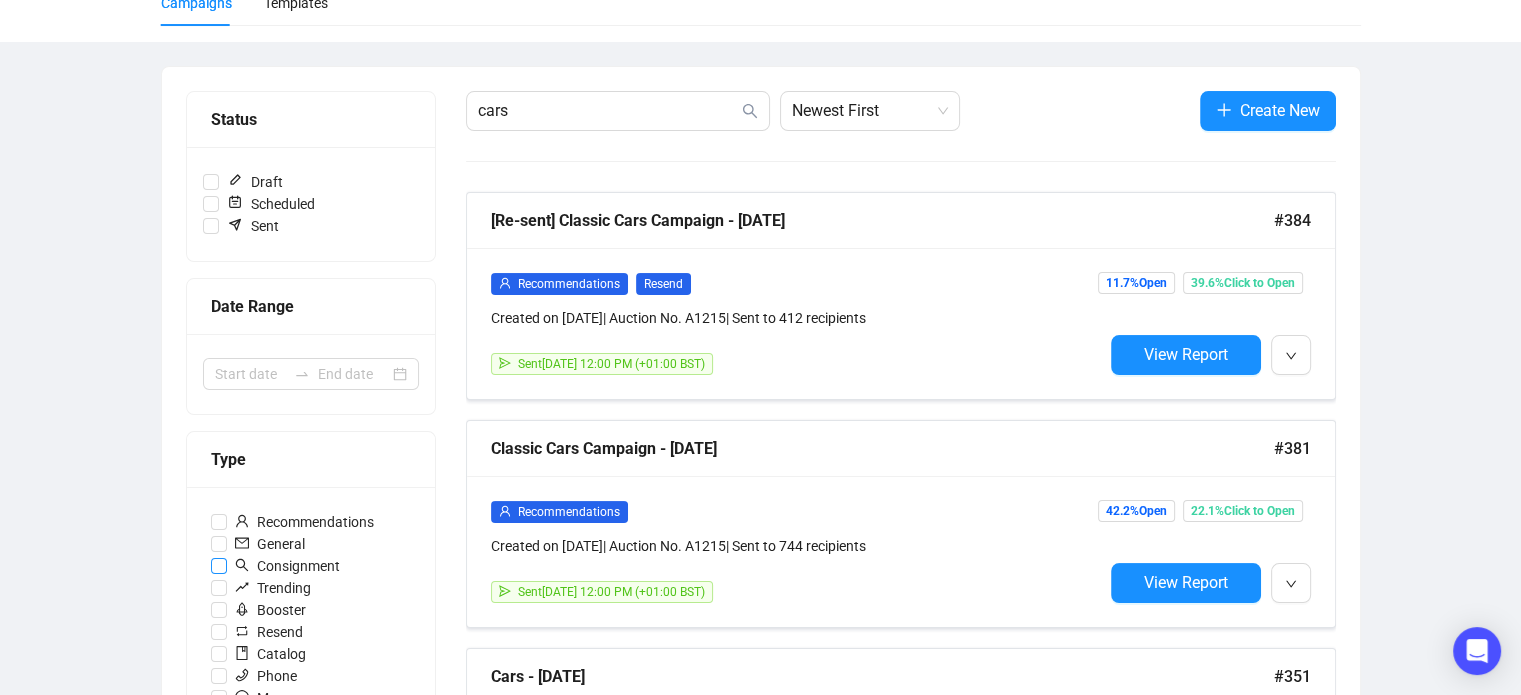 click on "Consignment" at bounding box center (287, 566) 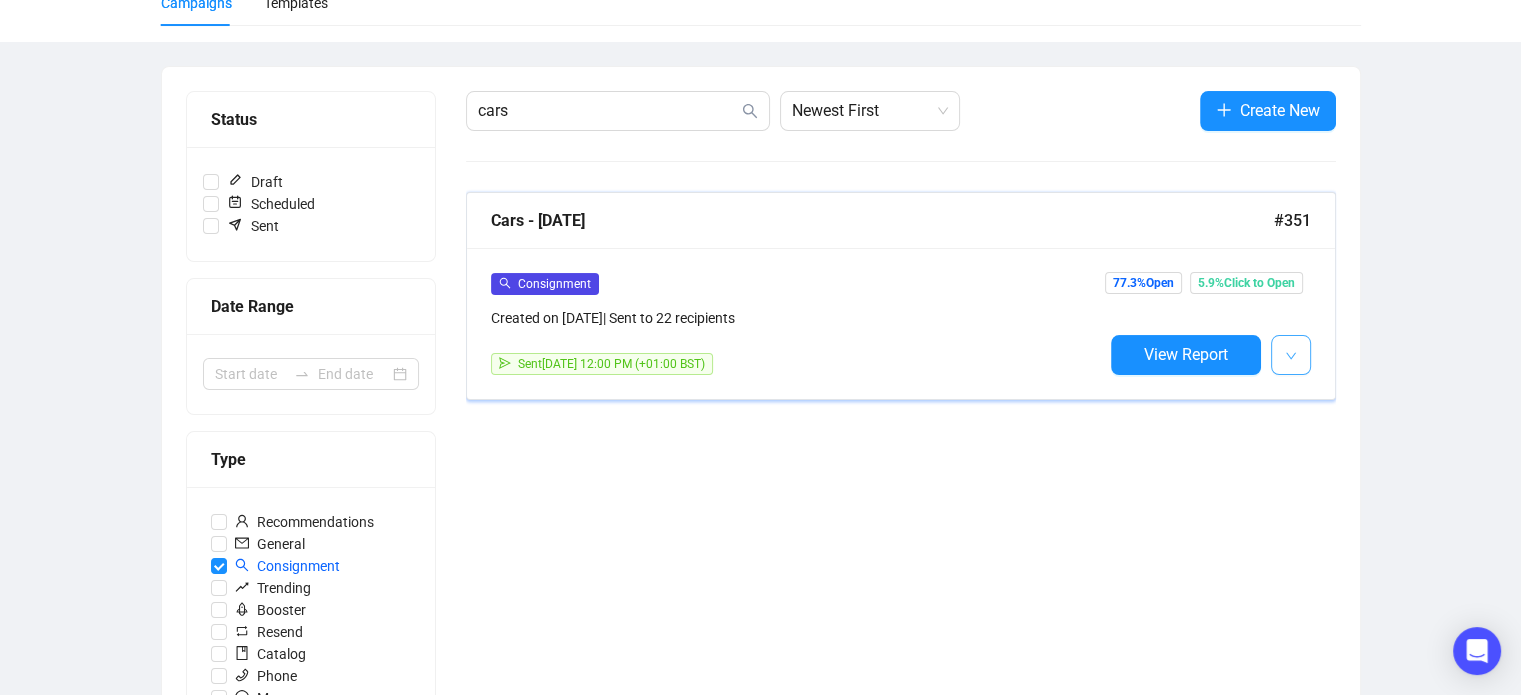 click 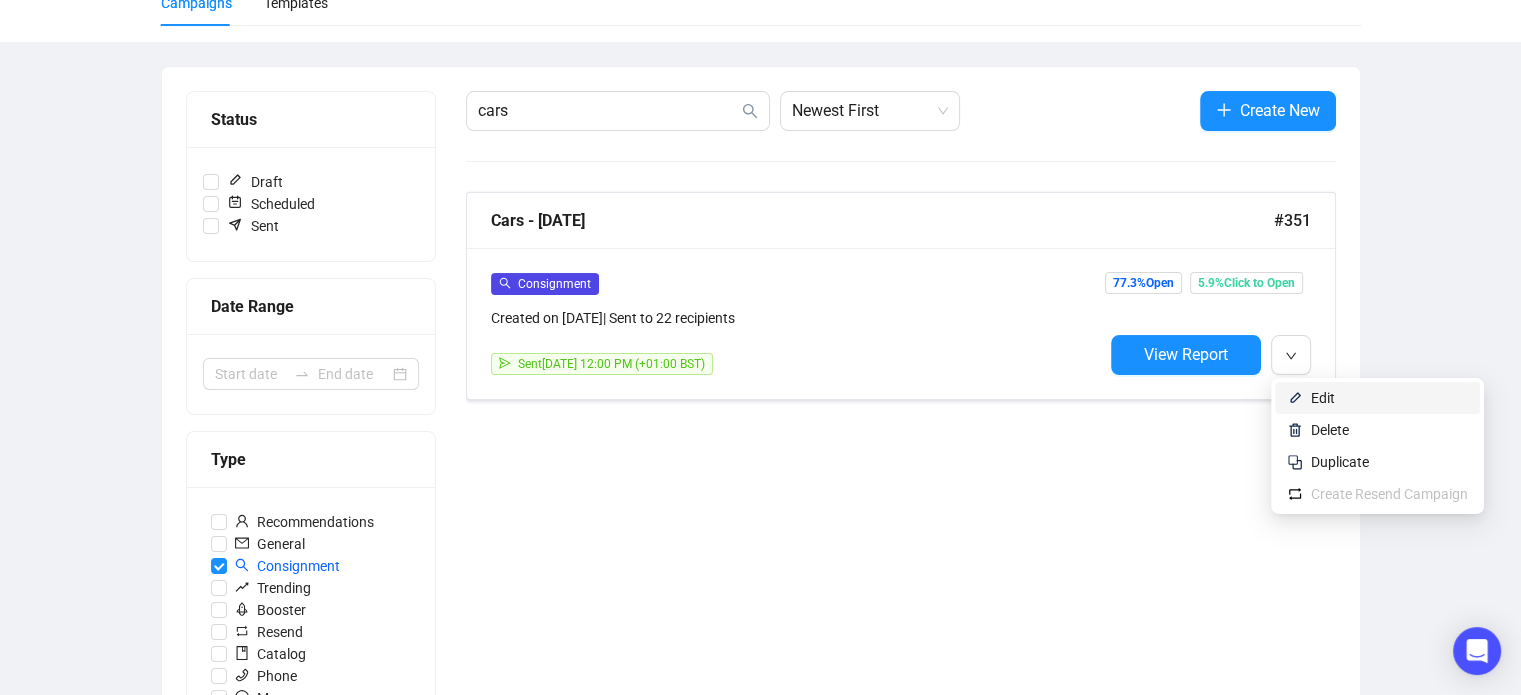 click at bounding box center (1295, 398) 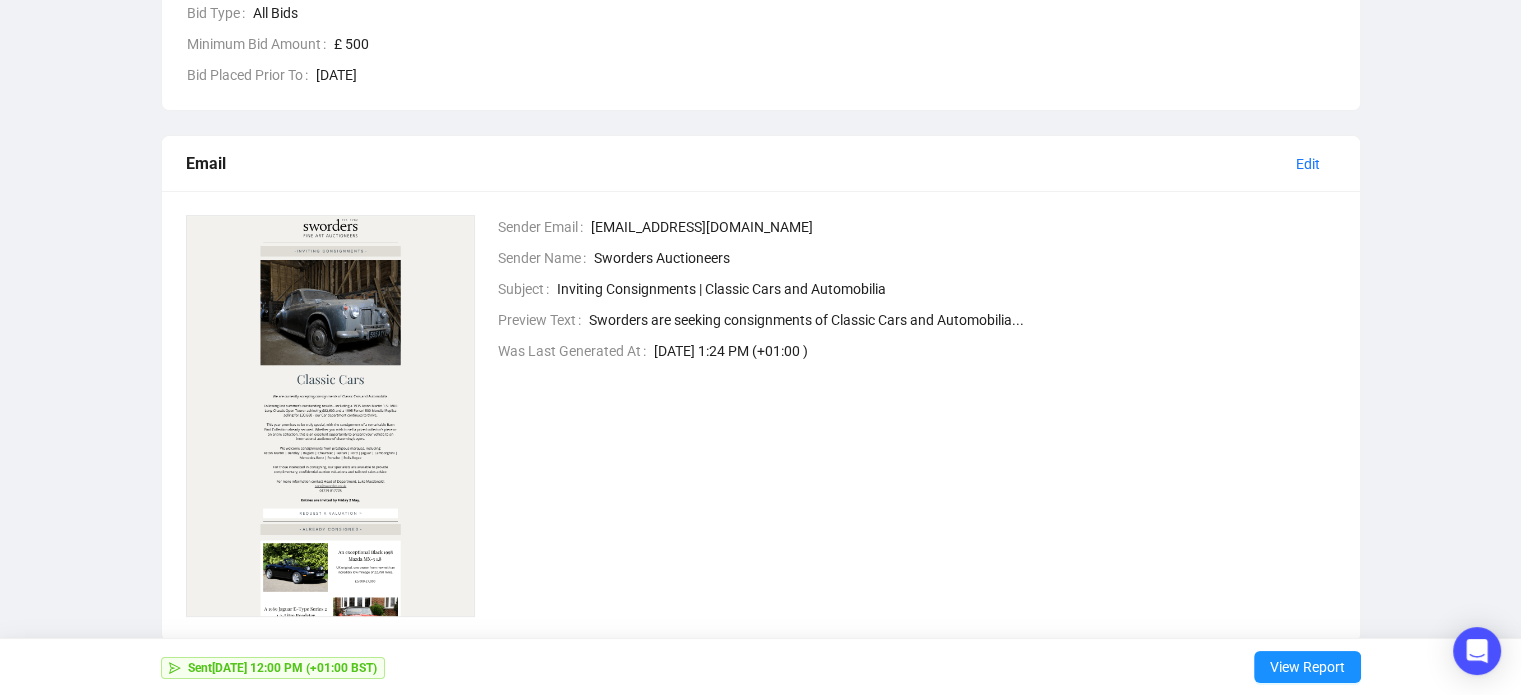 scroll, scrollTop: 525, scrollLeft: 0, axis: vertical 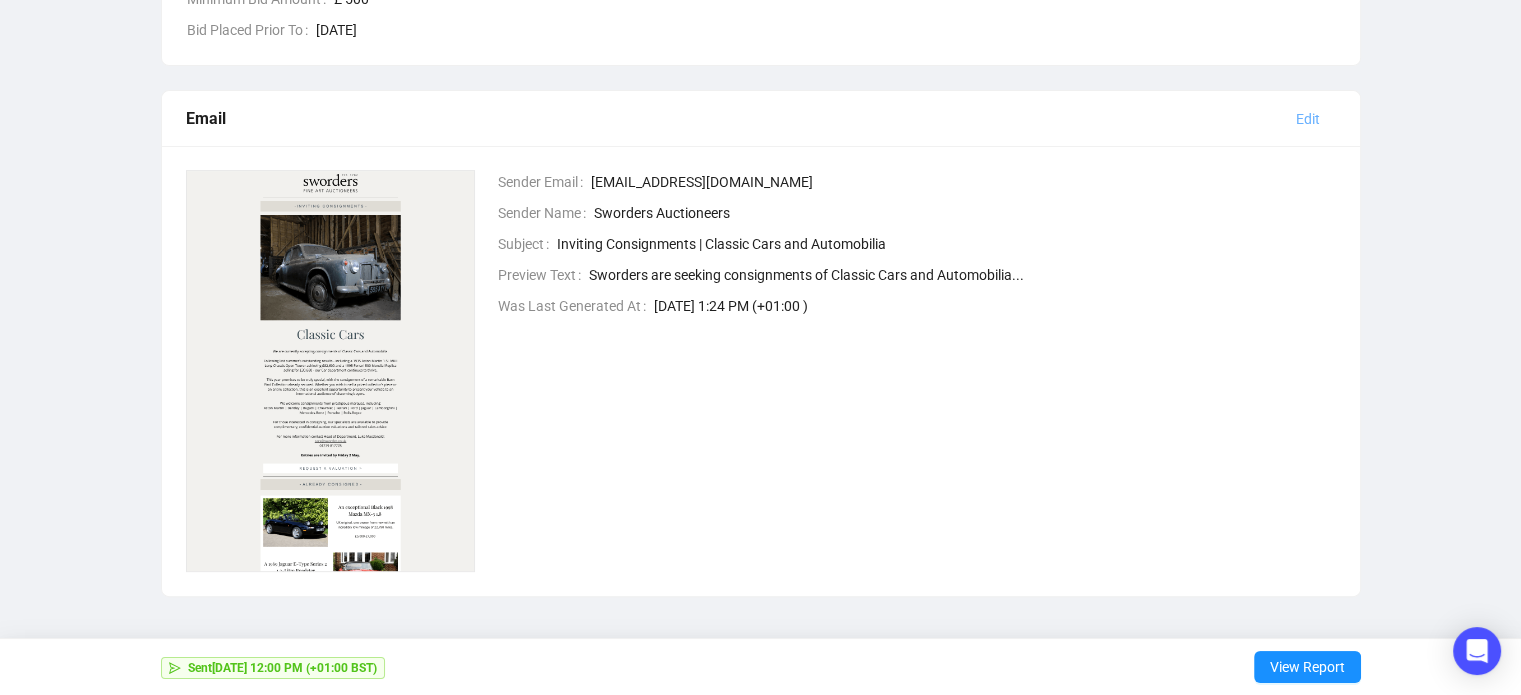 click on "Edit" at bounding box center (1308, 119) 